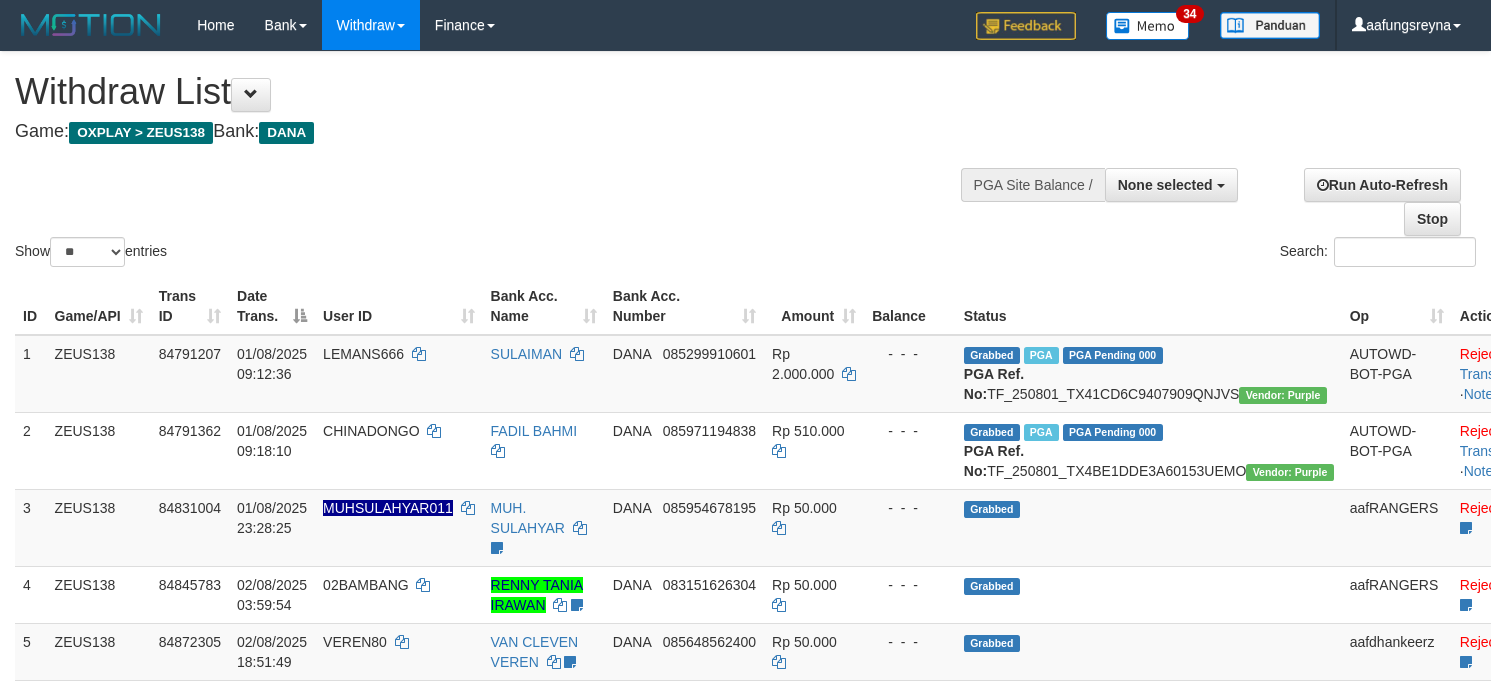 select 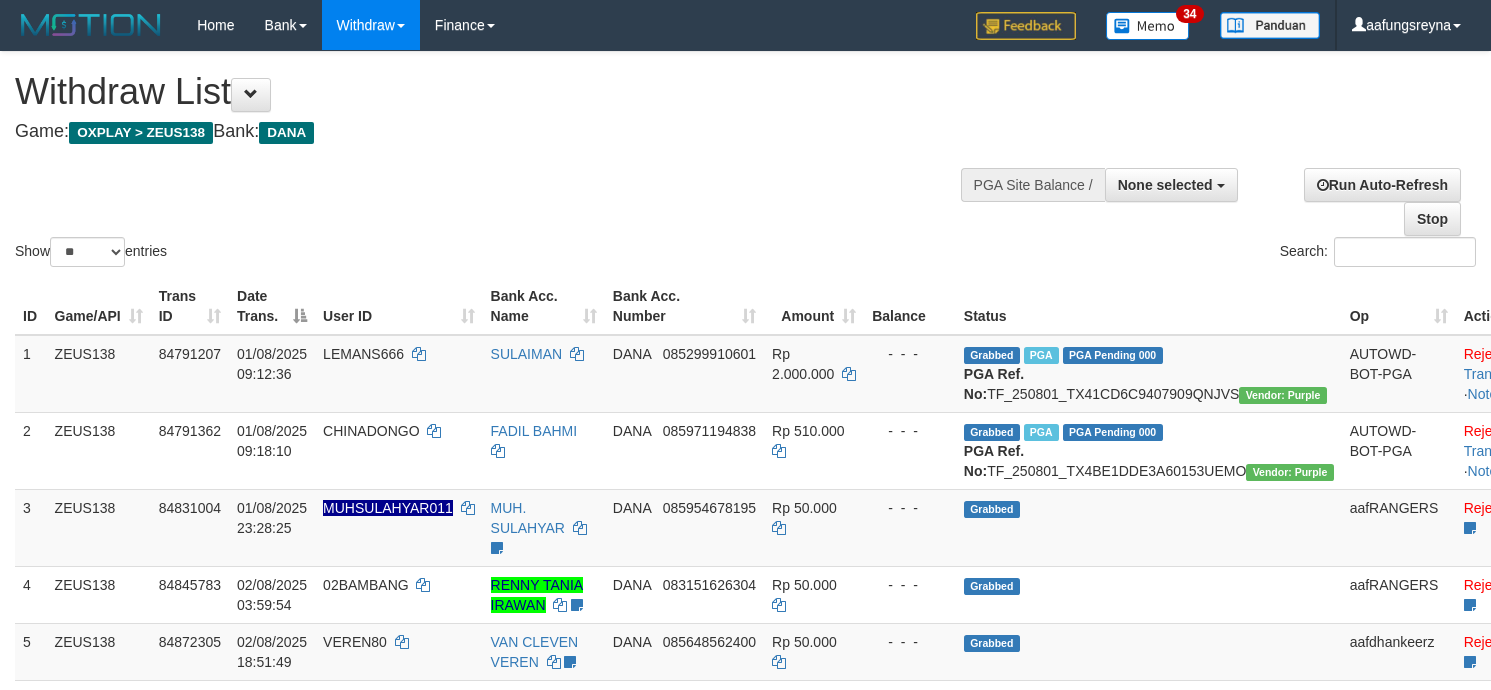 select 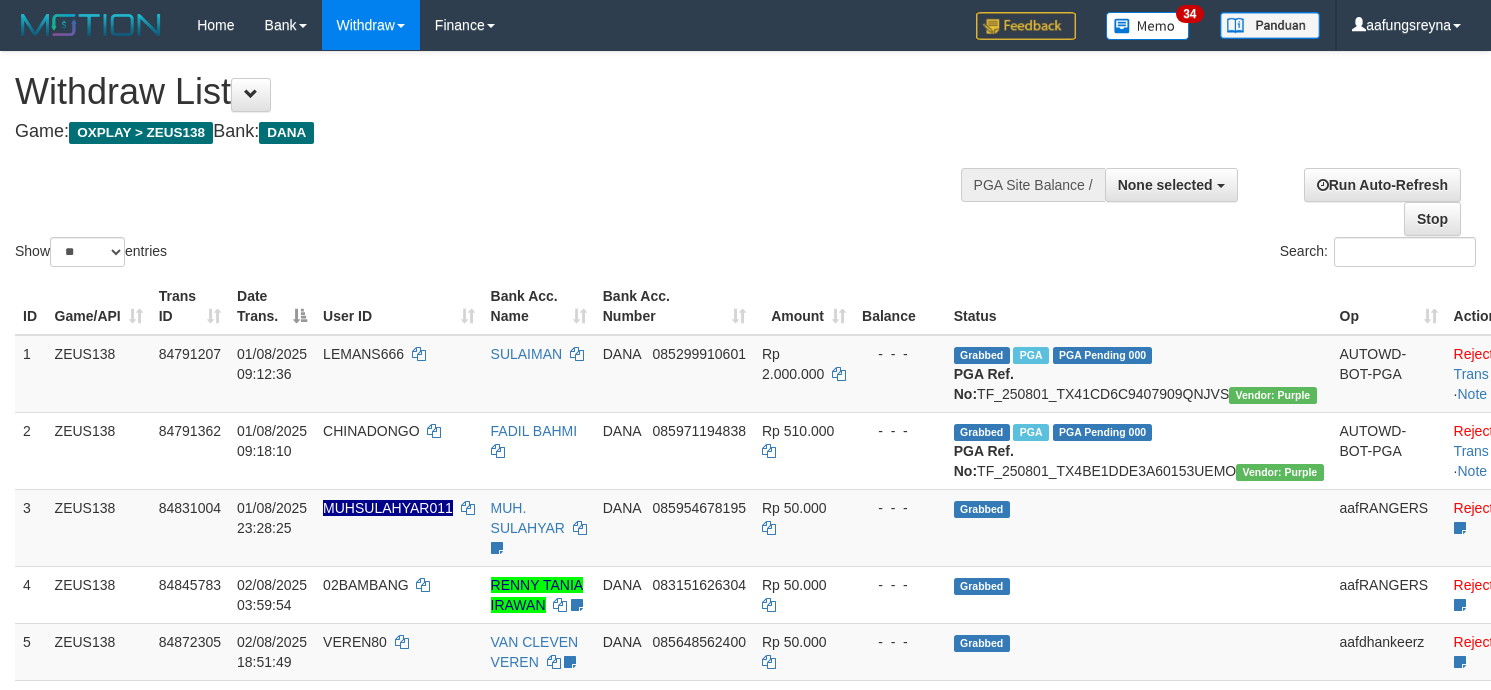 select 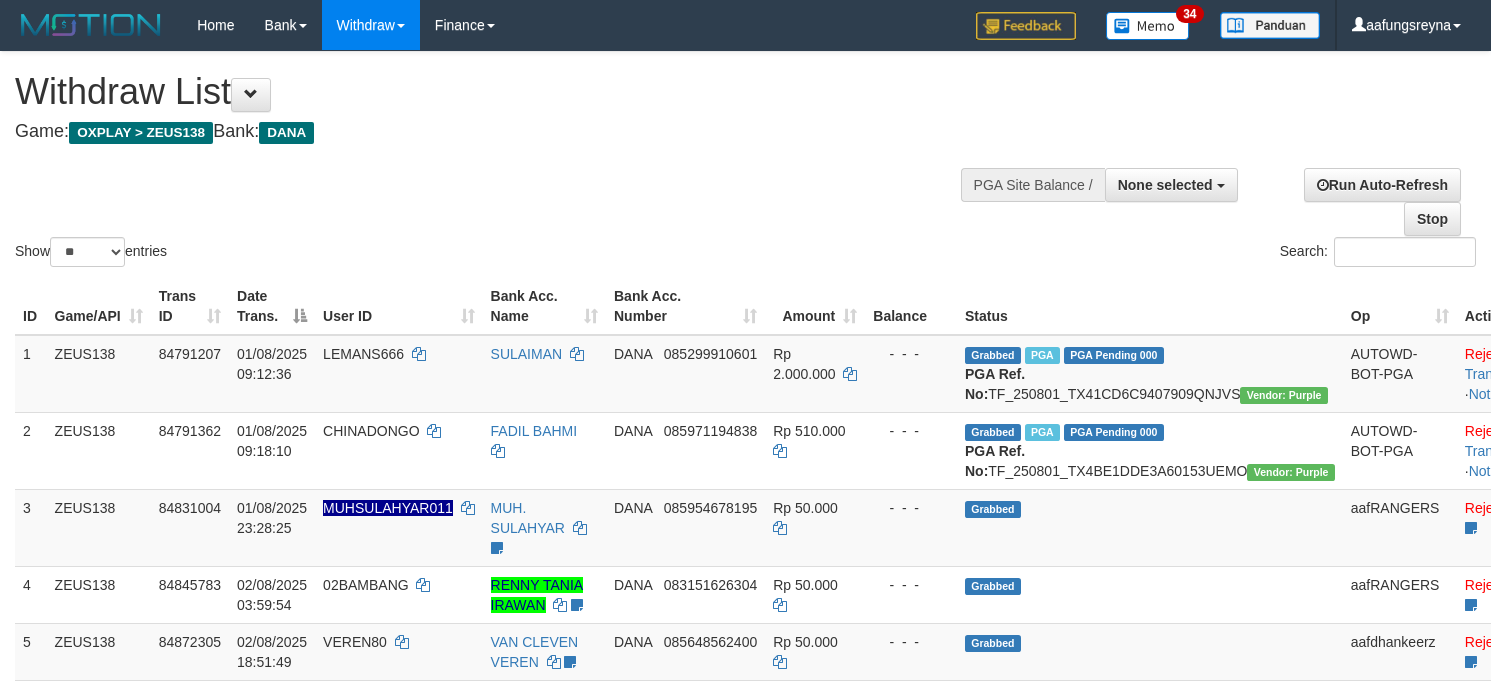select 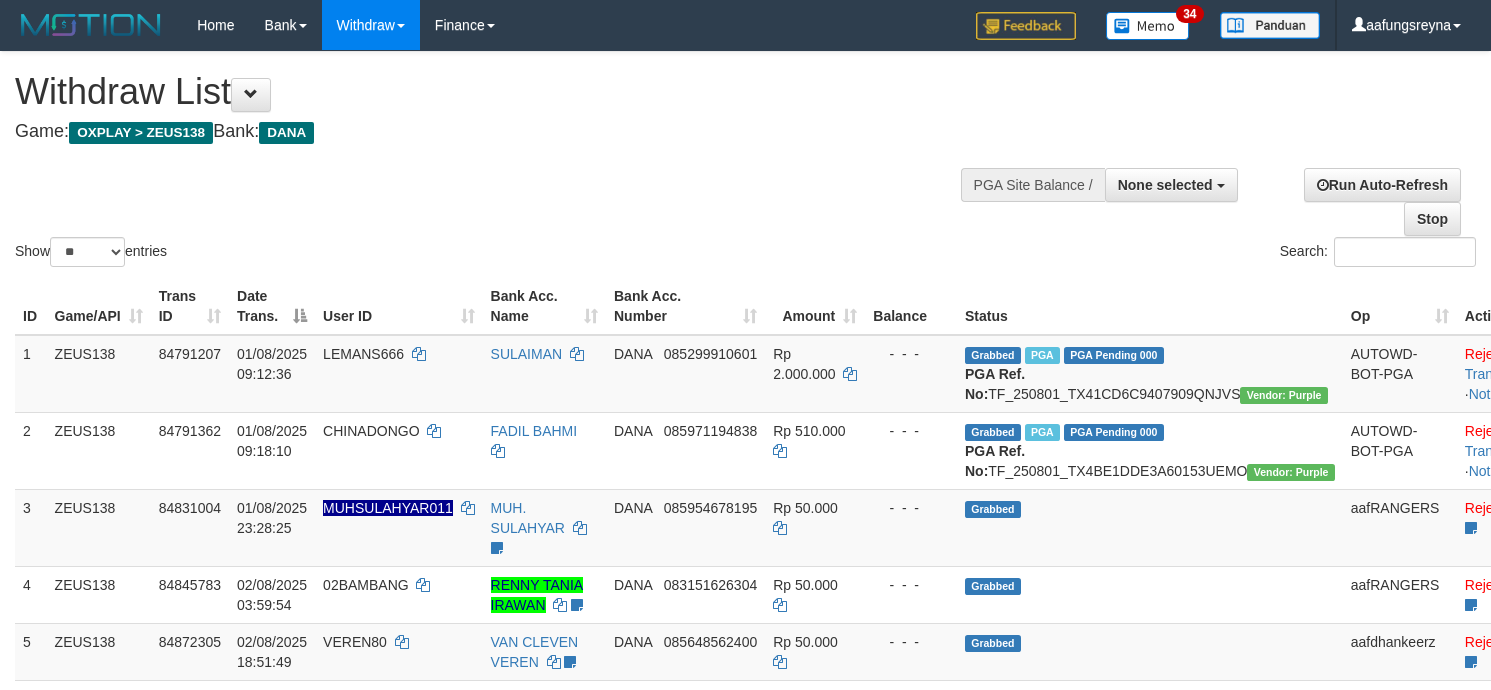select 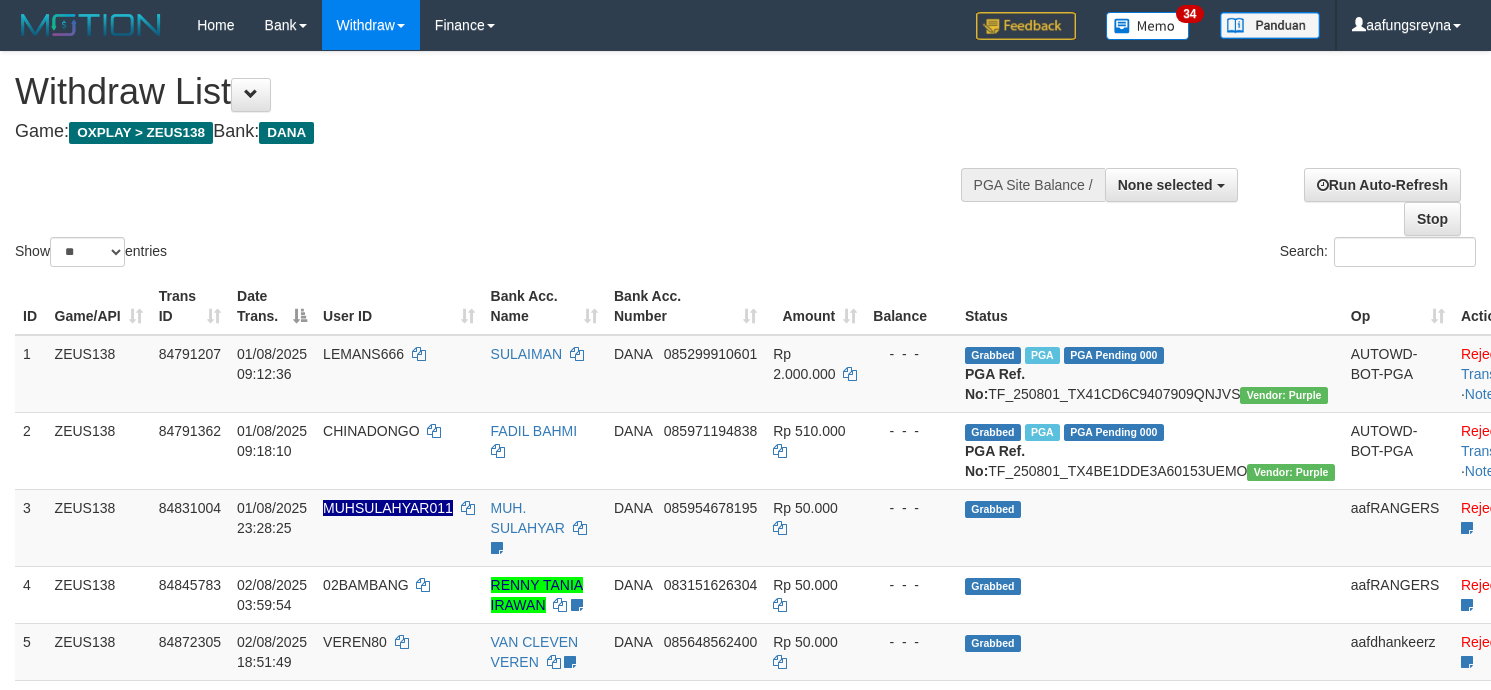 select 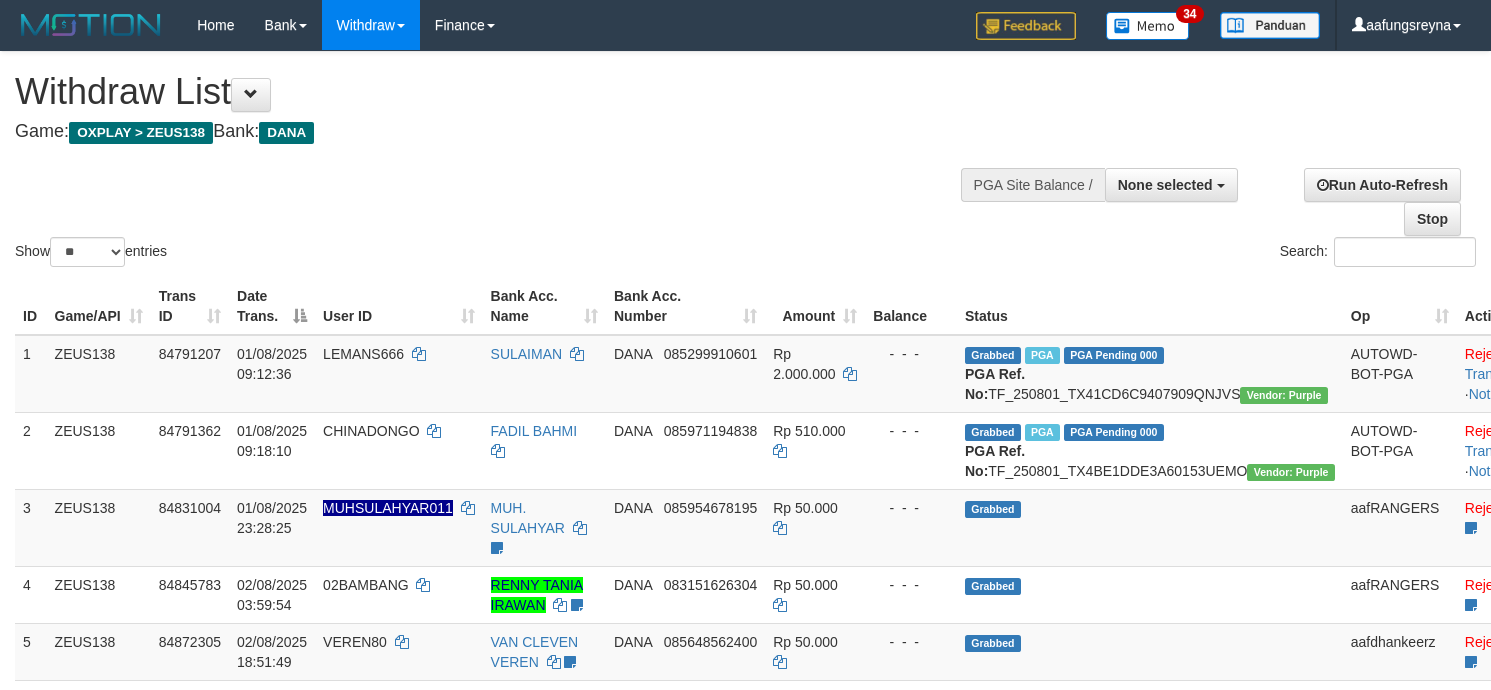 select 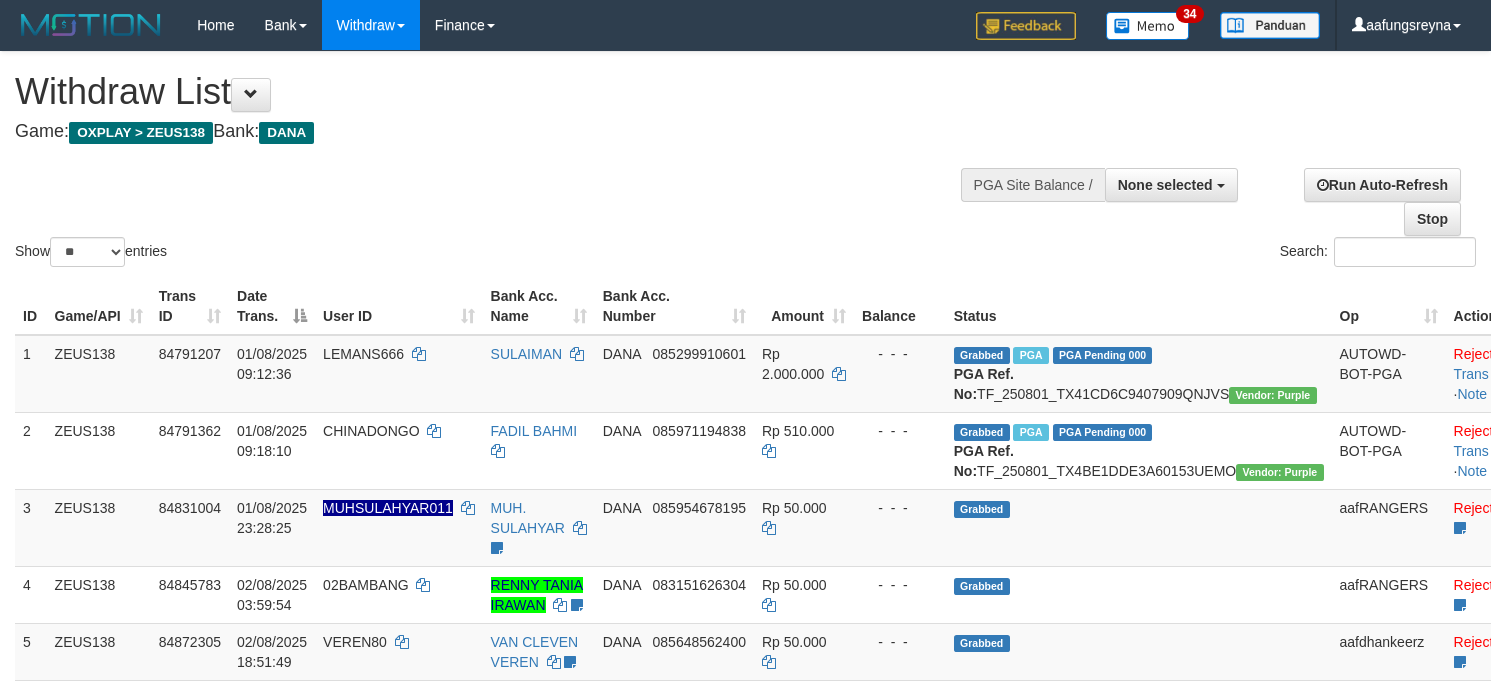 select 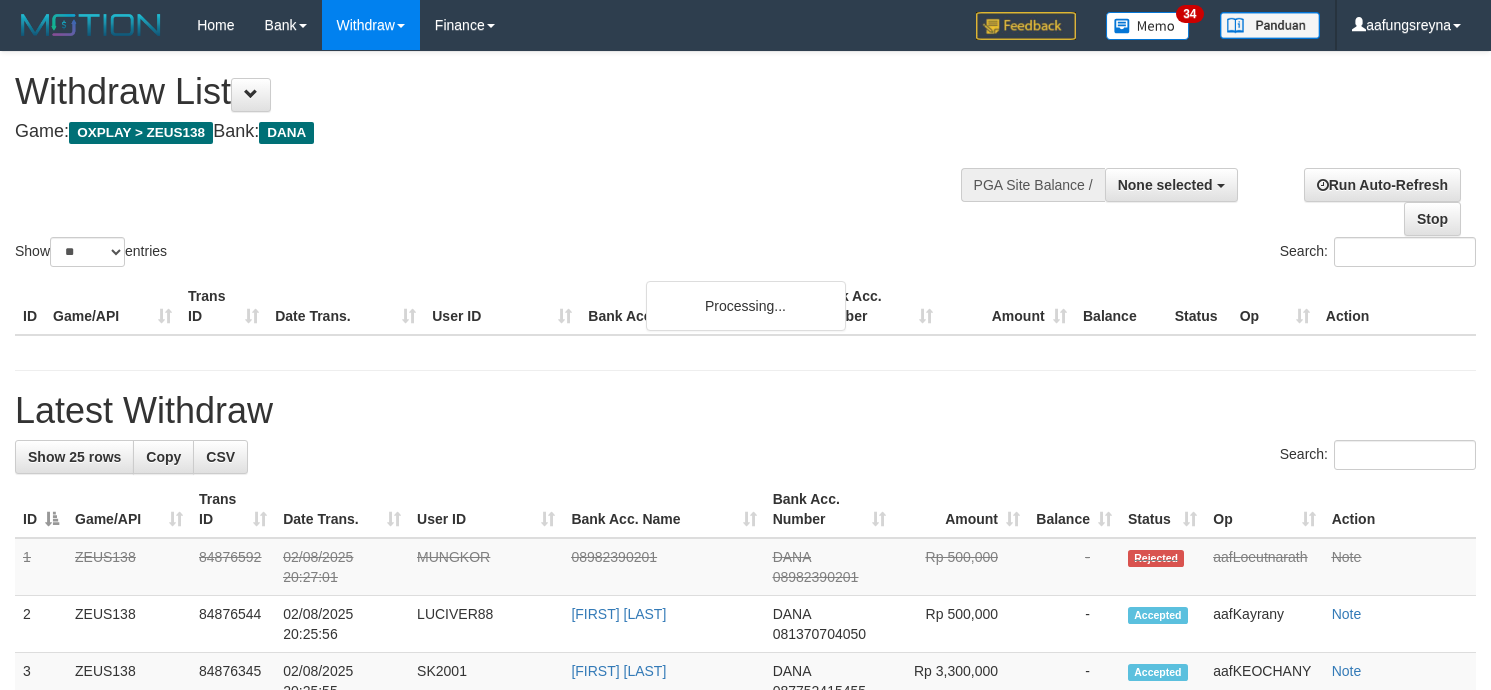 select 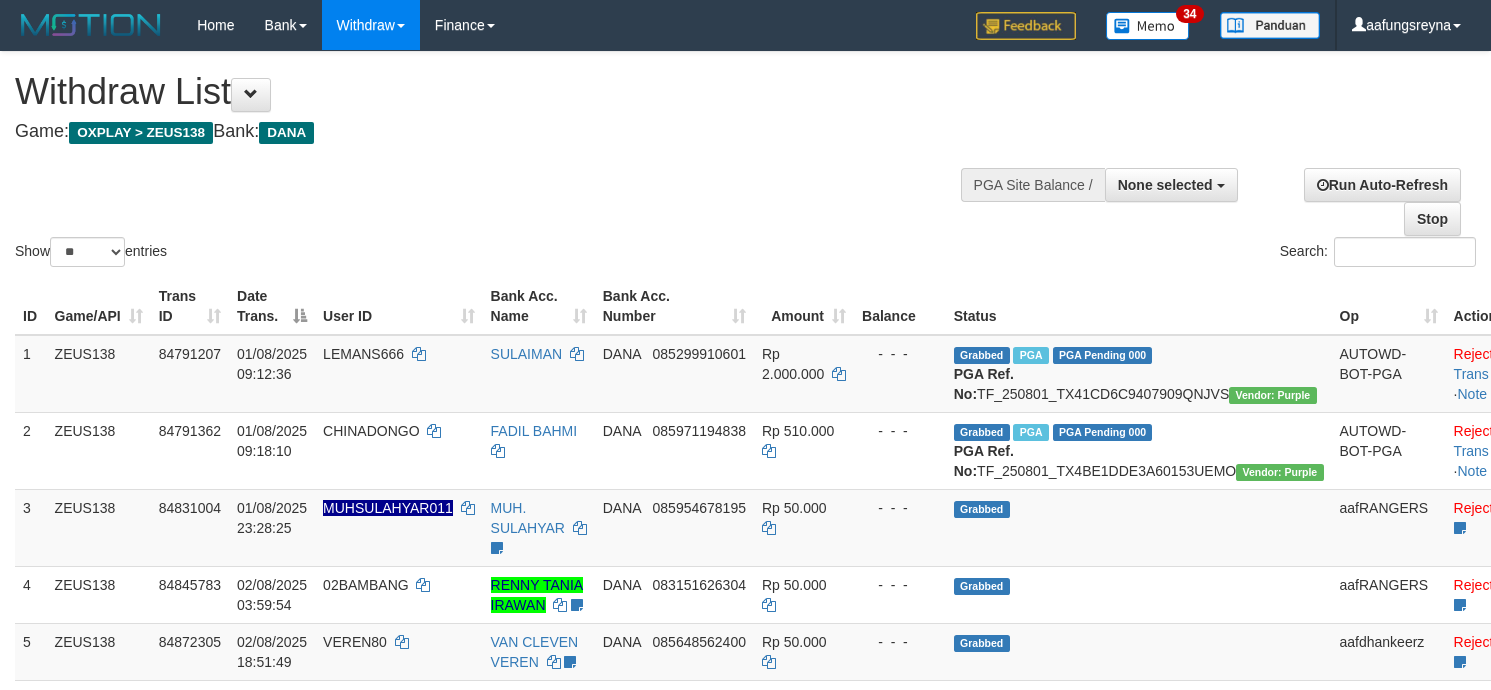 select 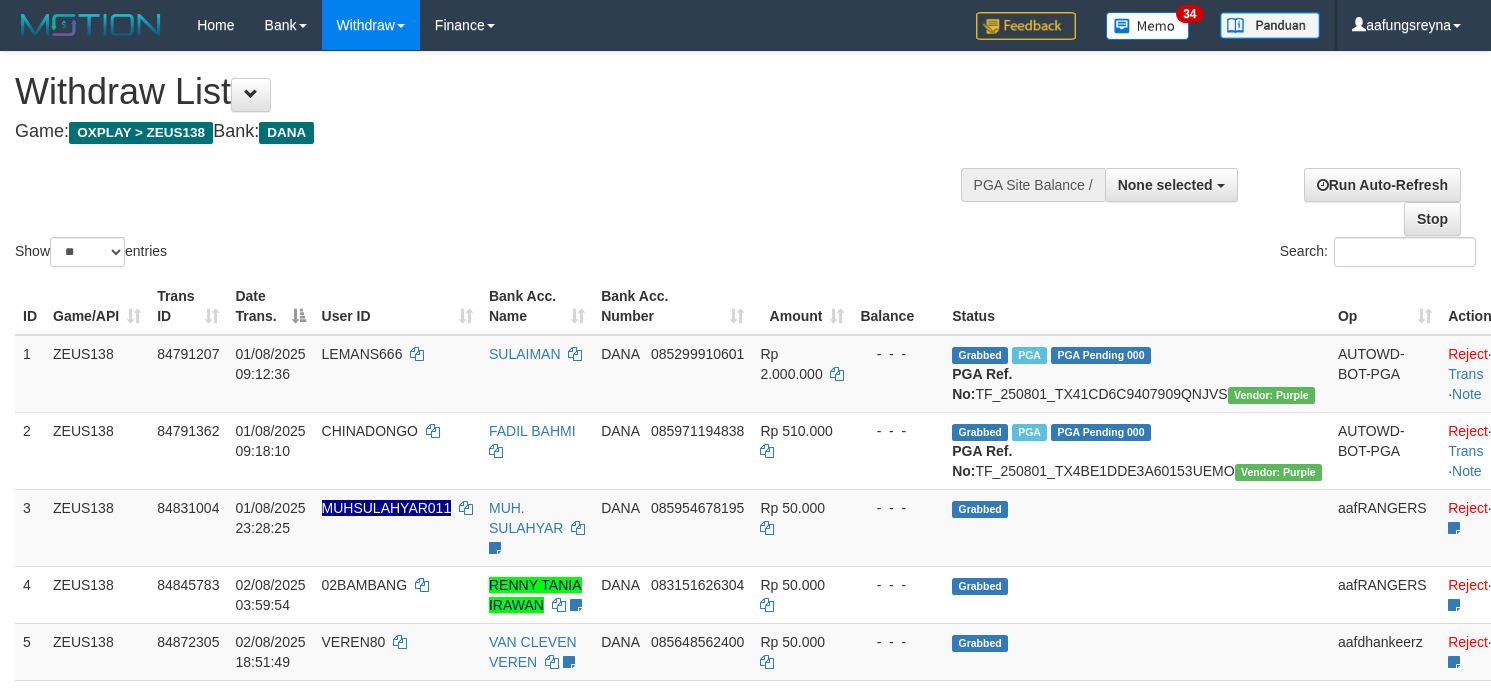 select 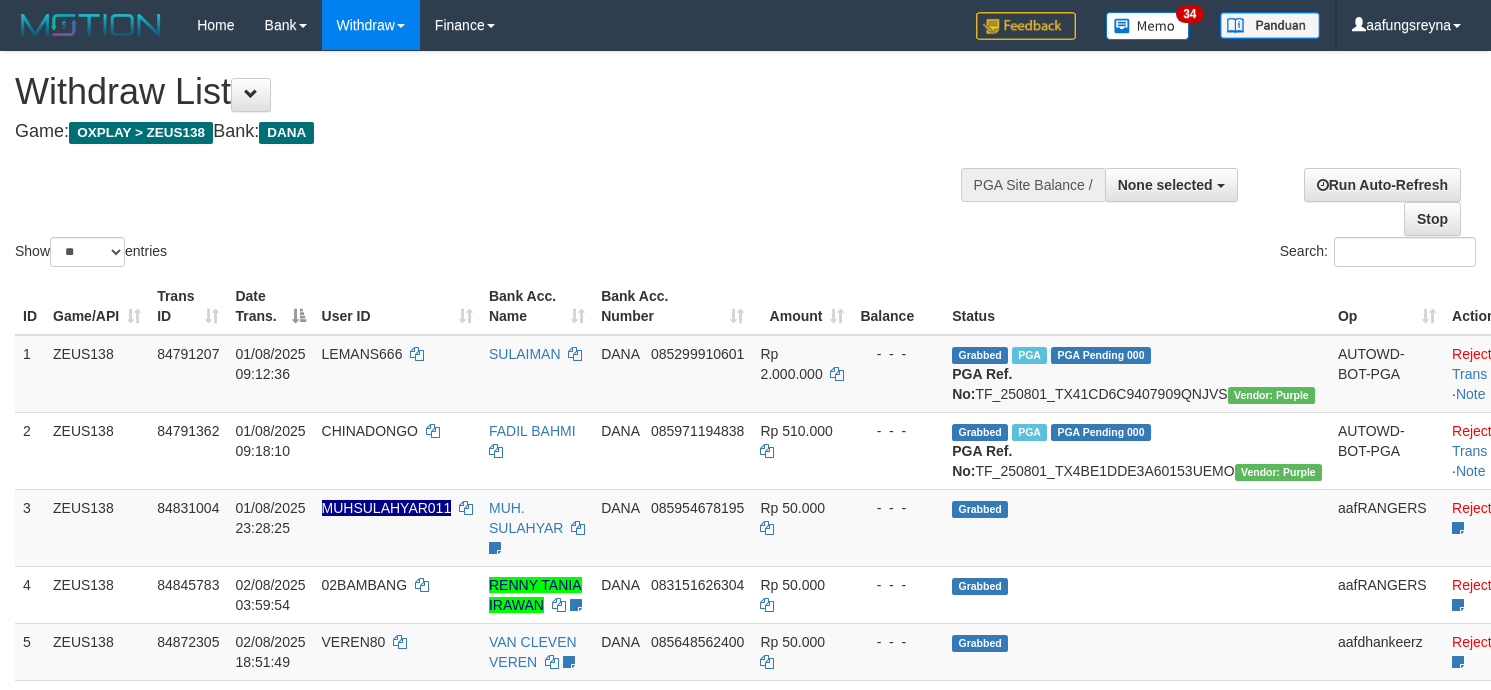 select 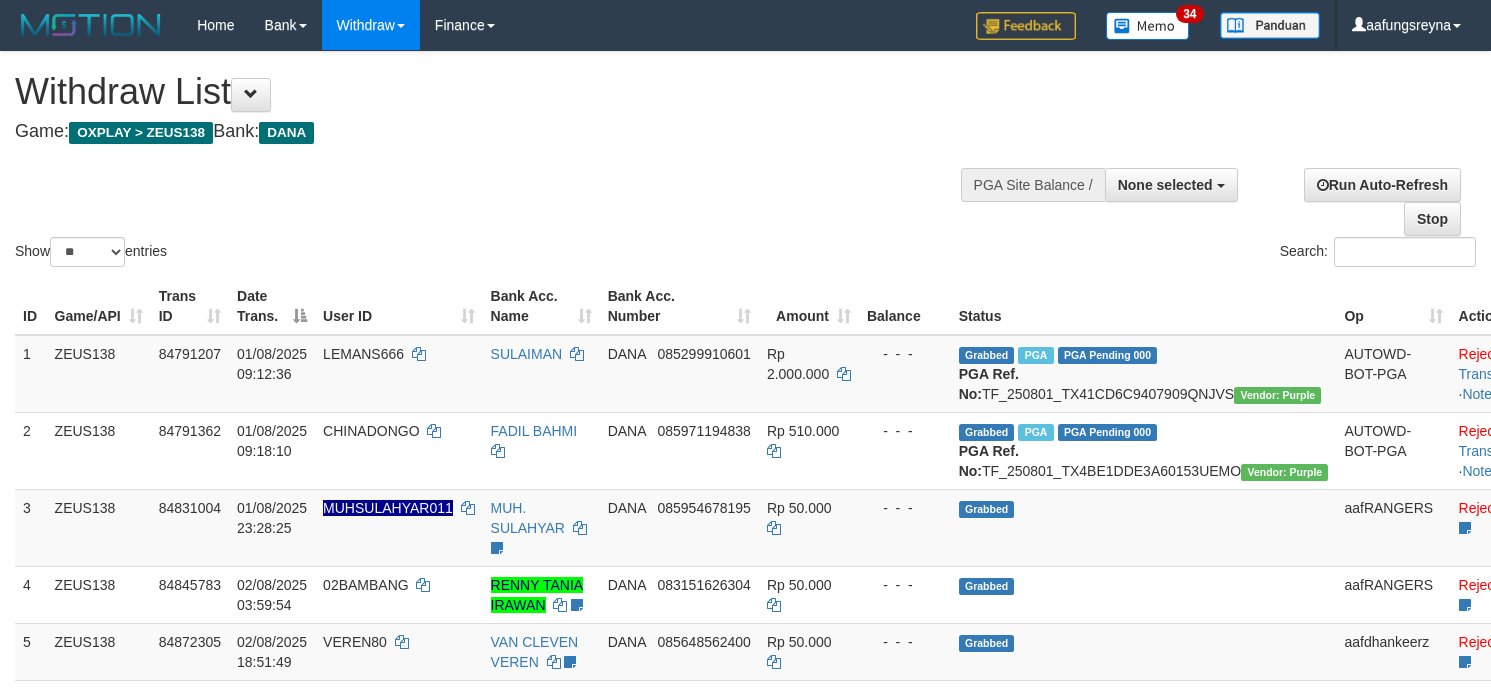 select 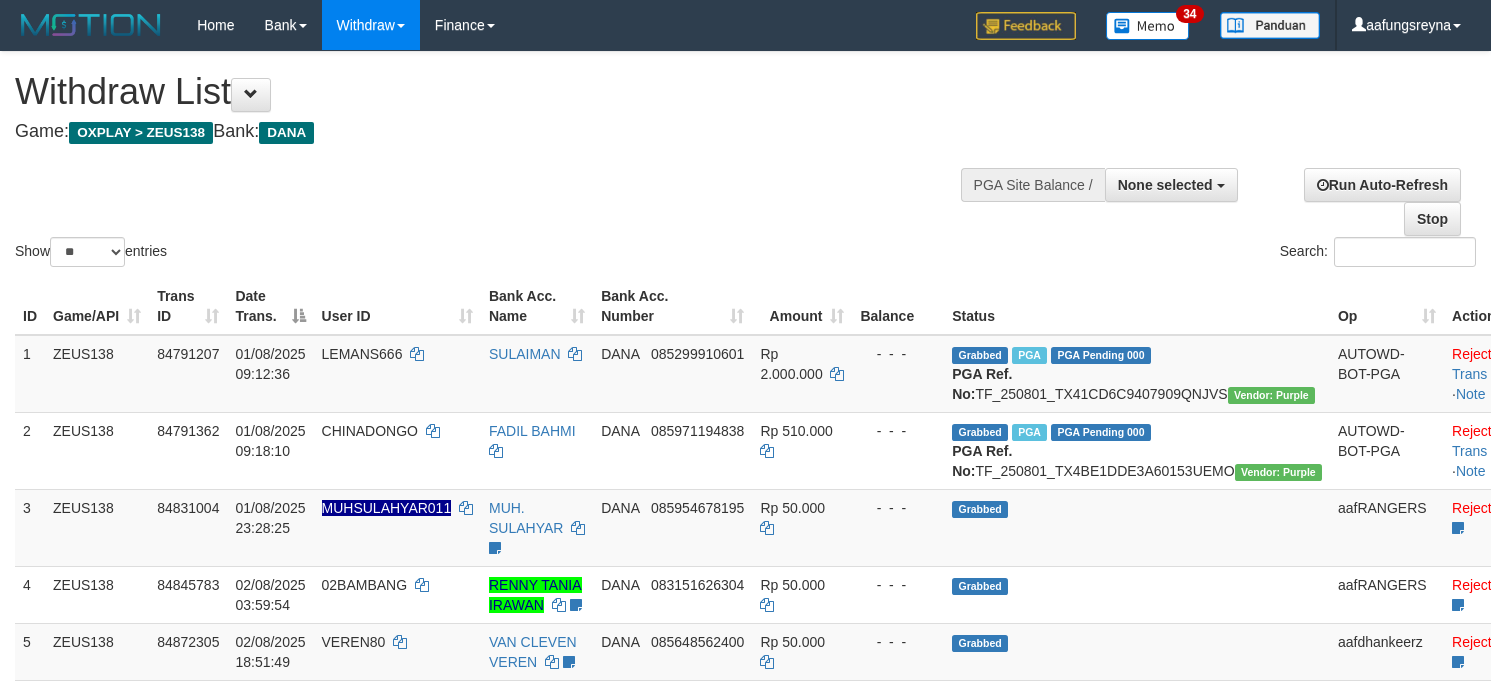 select 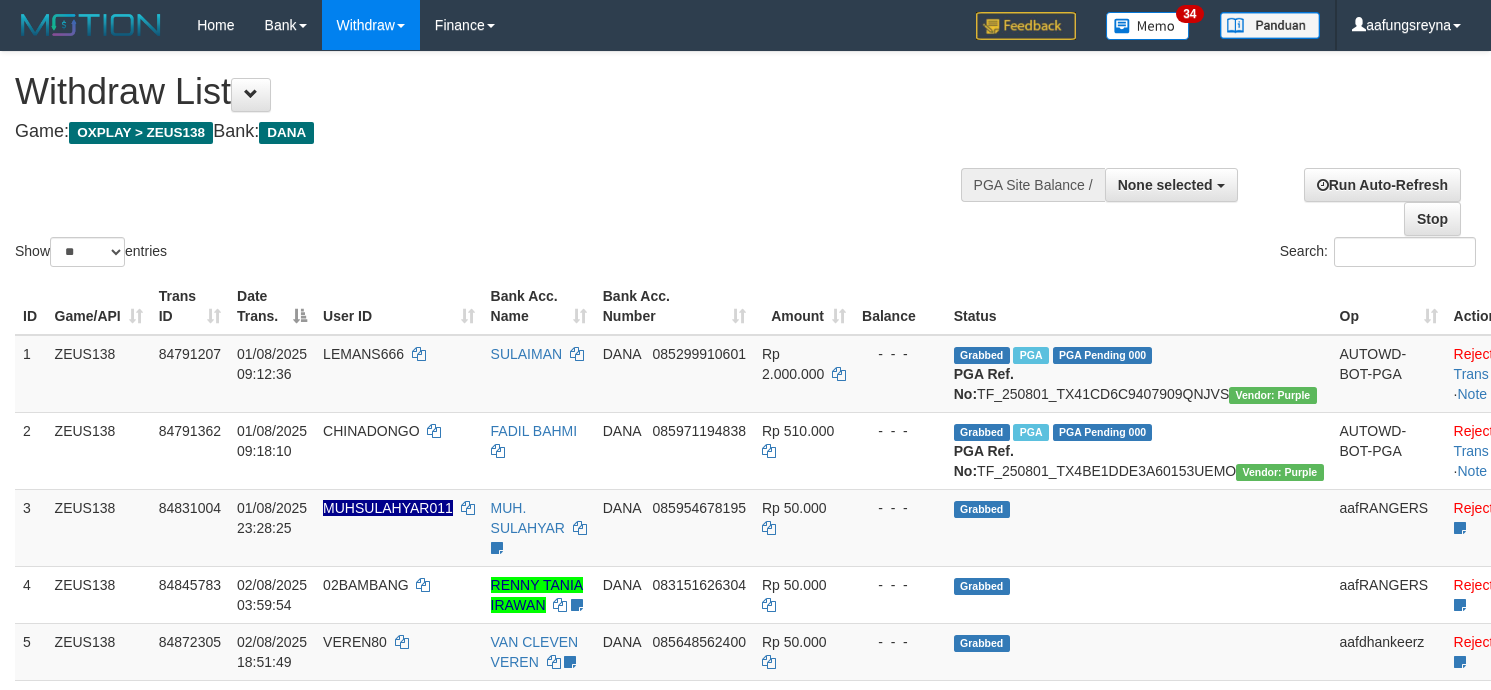 select 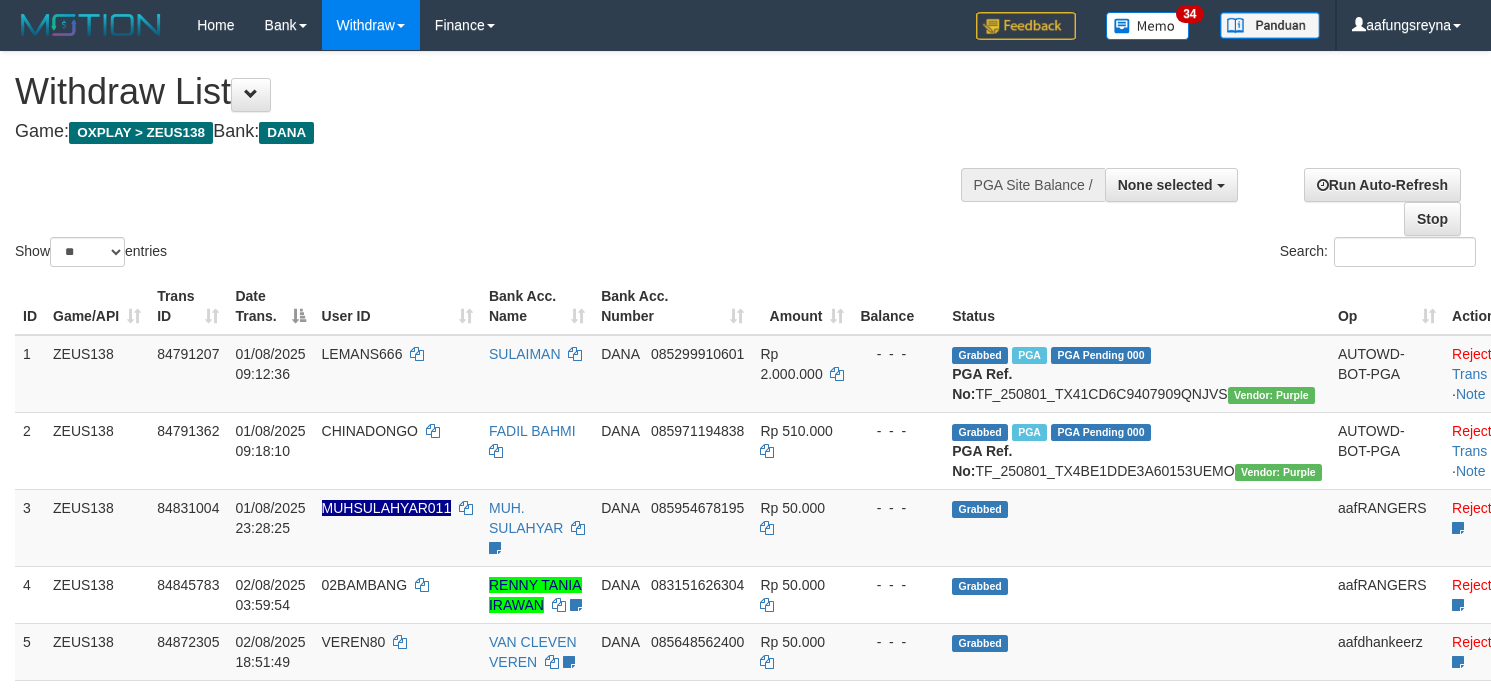 select 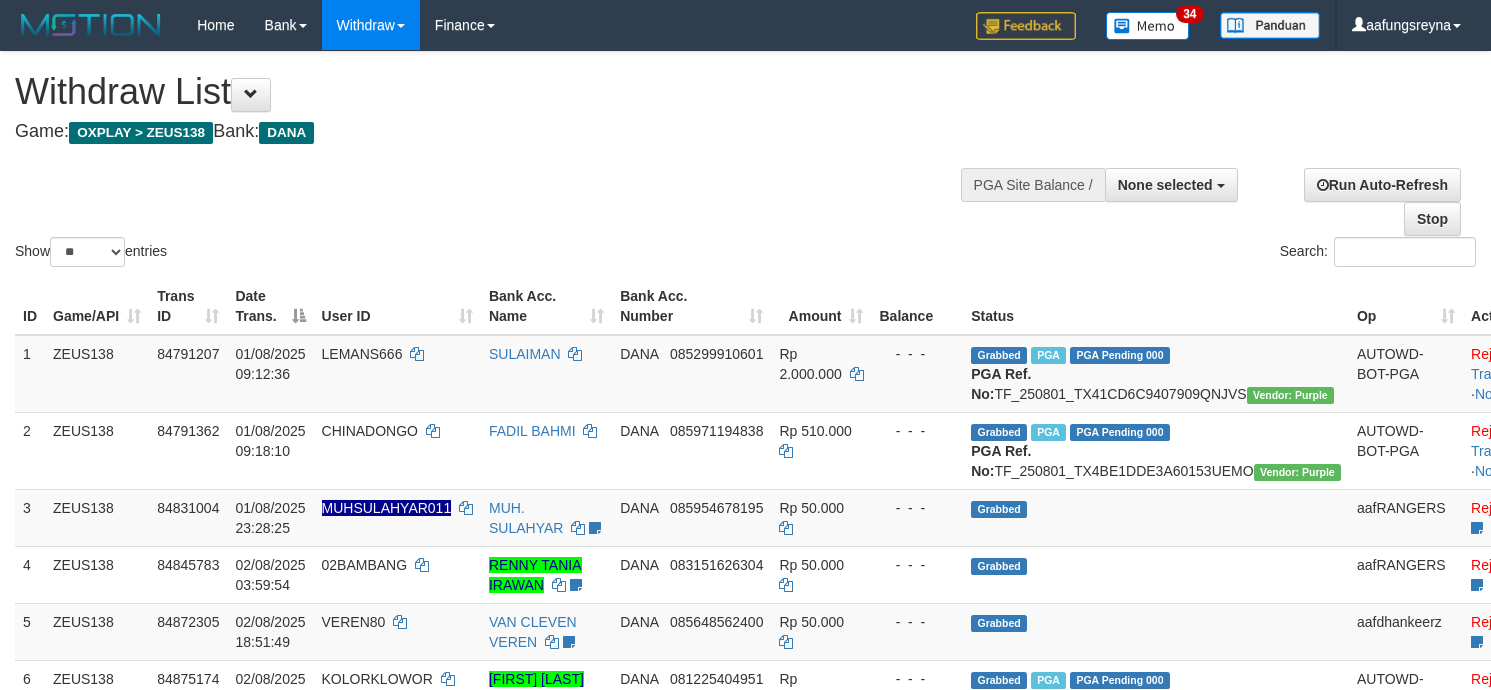select 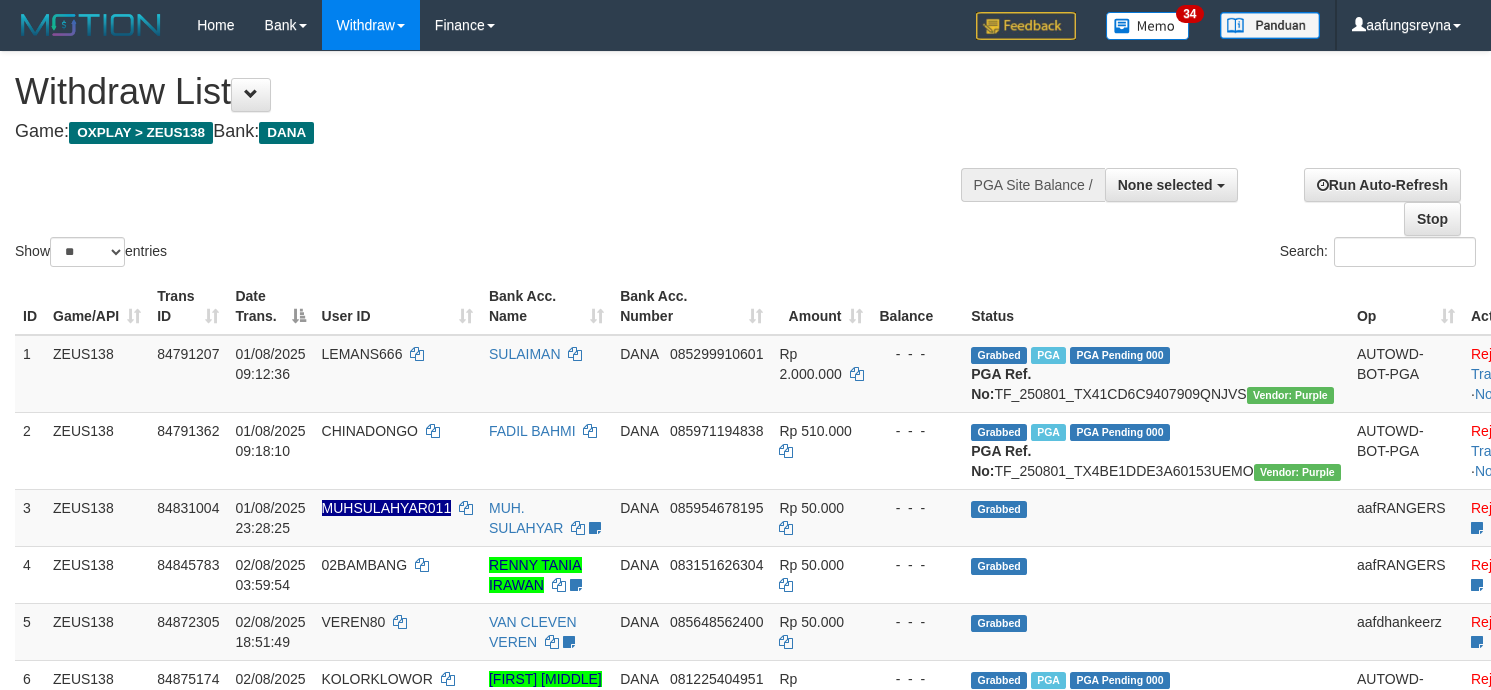 select 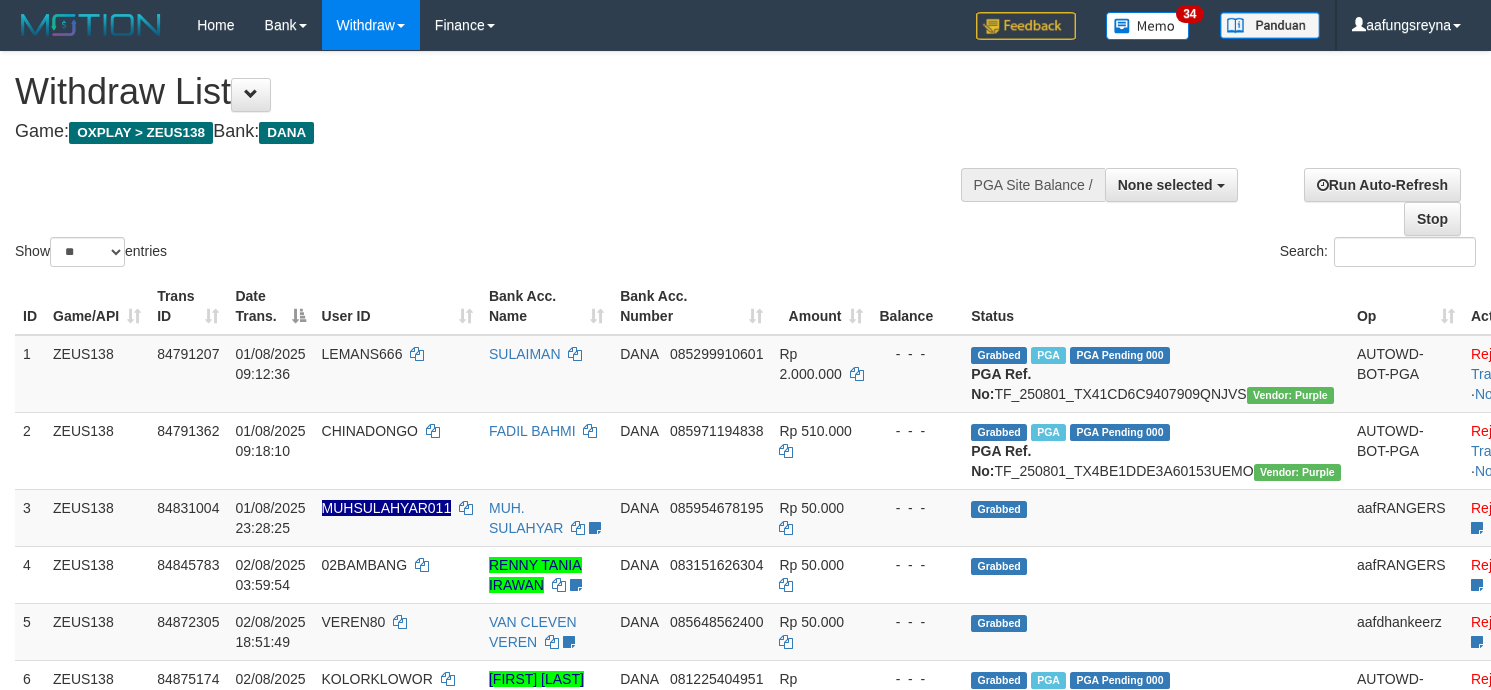 select 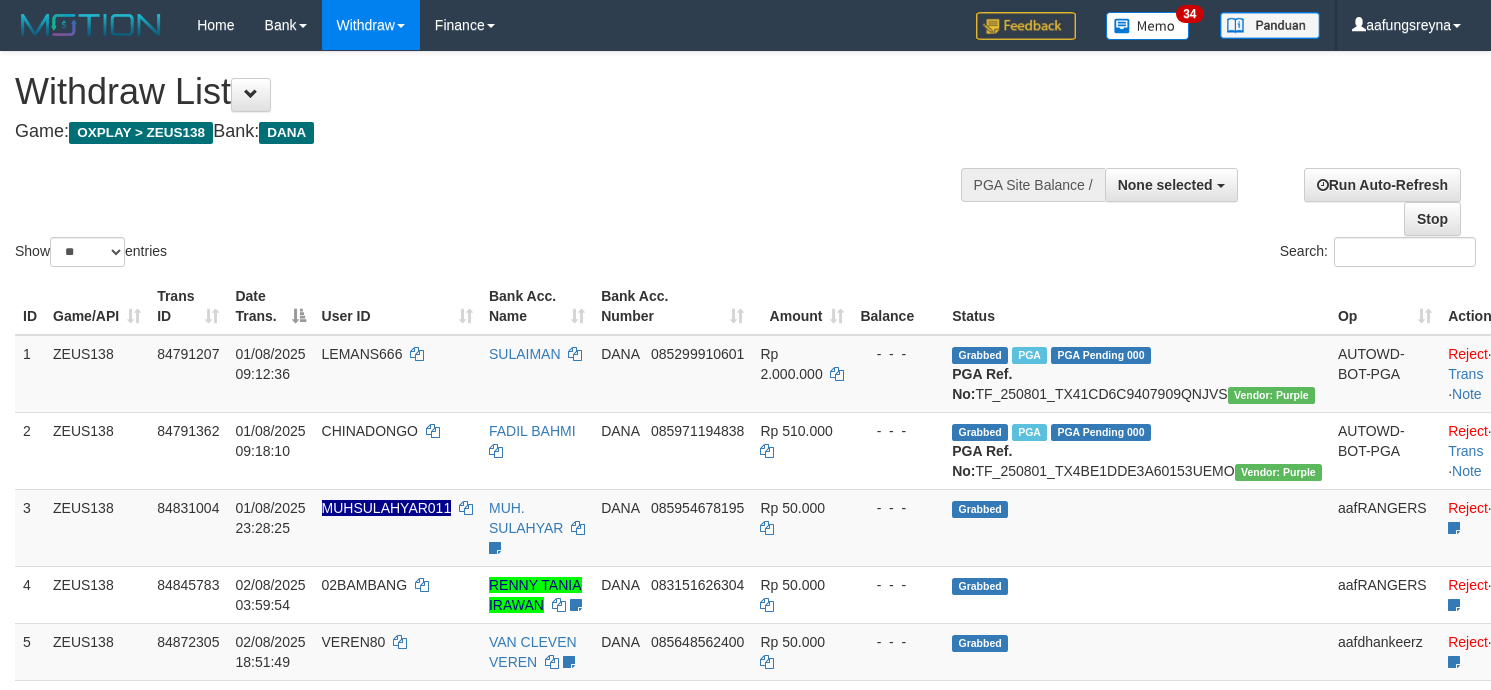 select 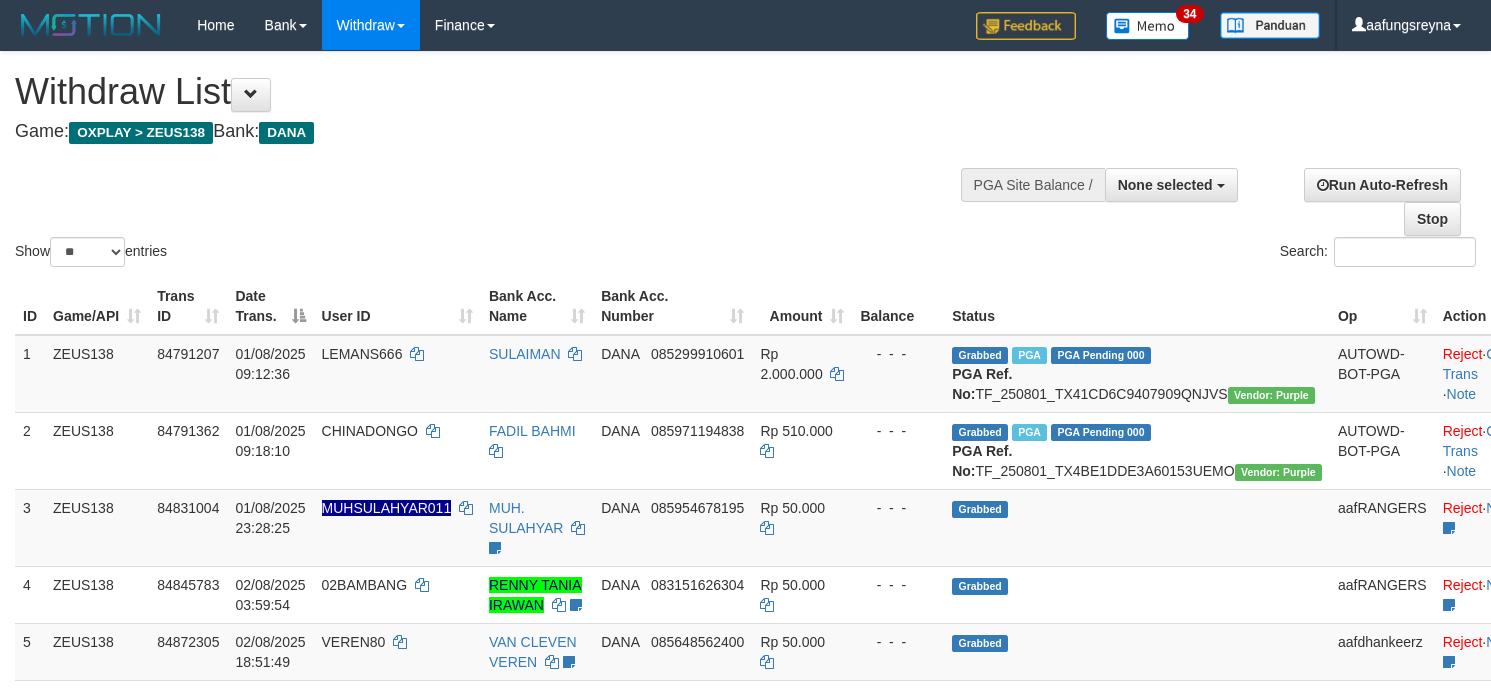 select 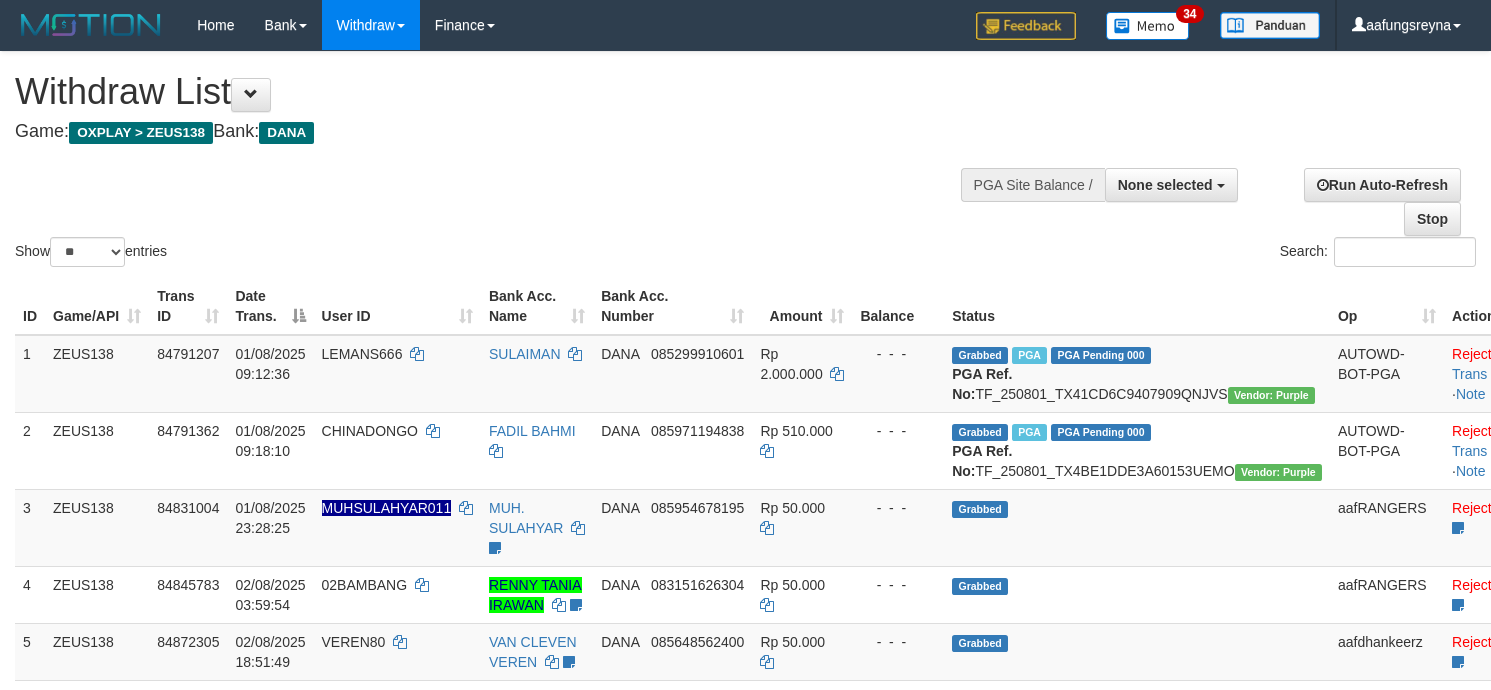 select 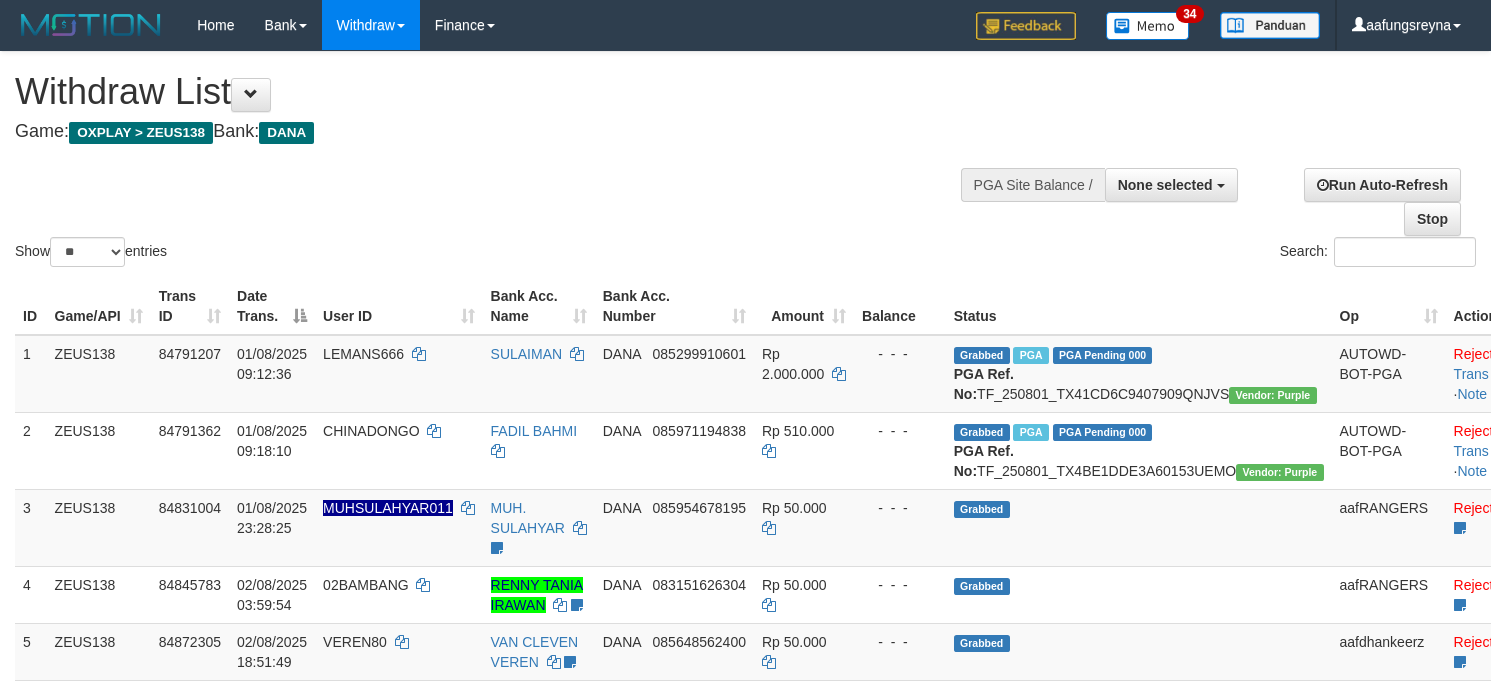 select 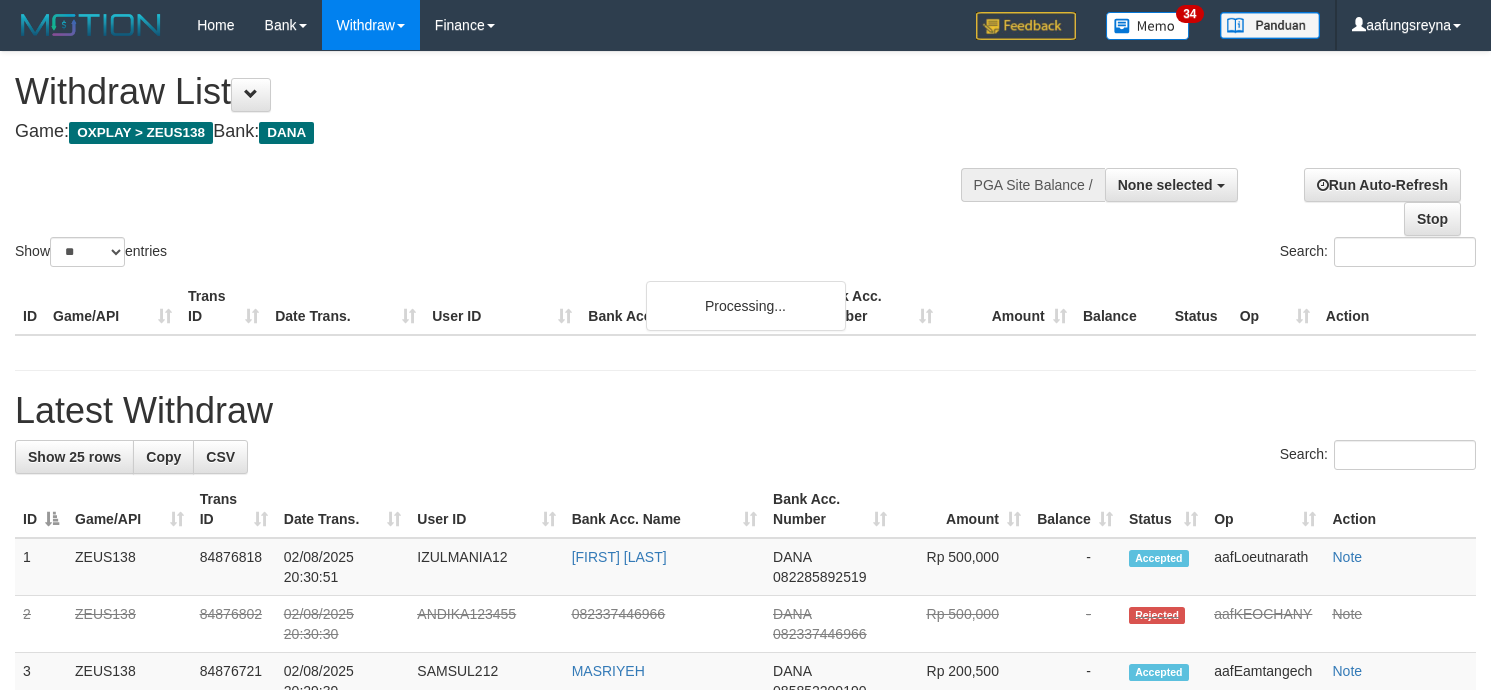 select 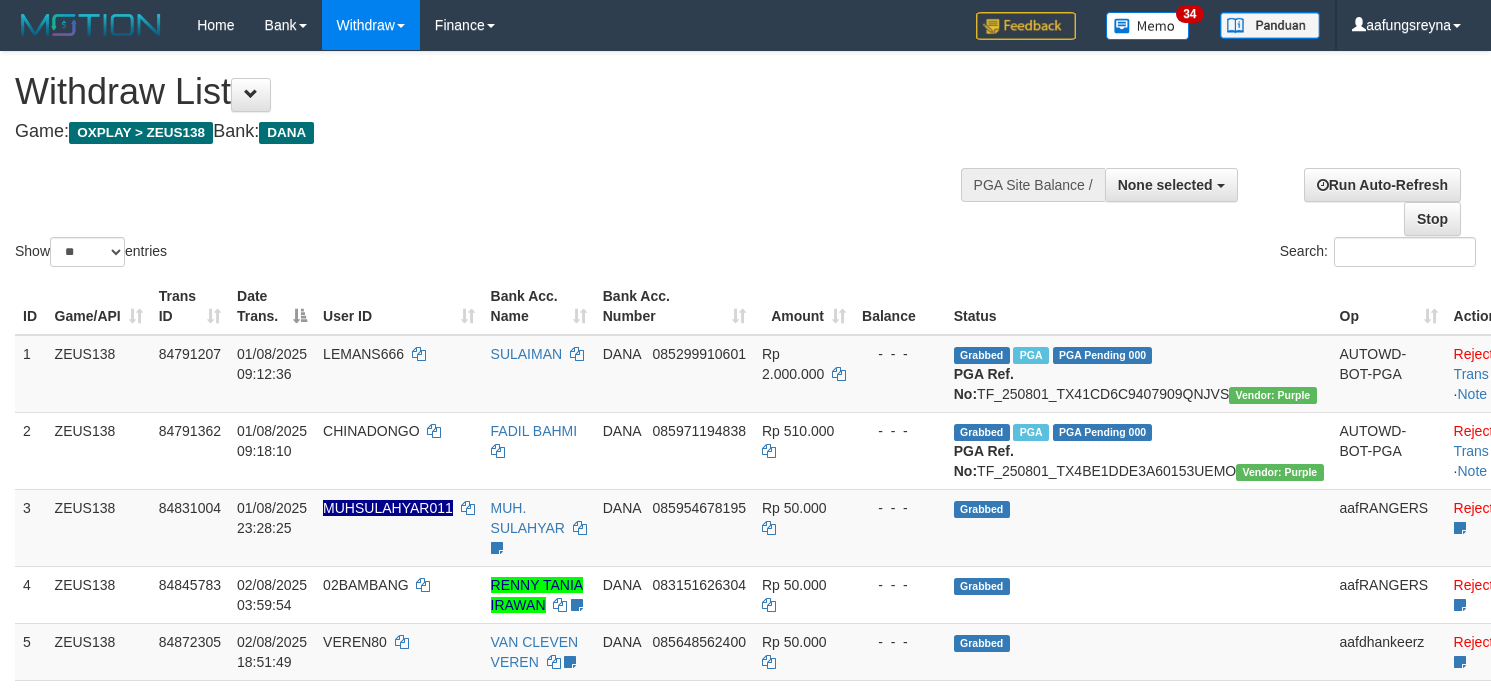 select 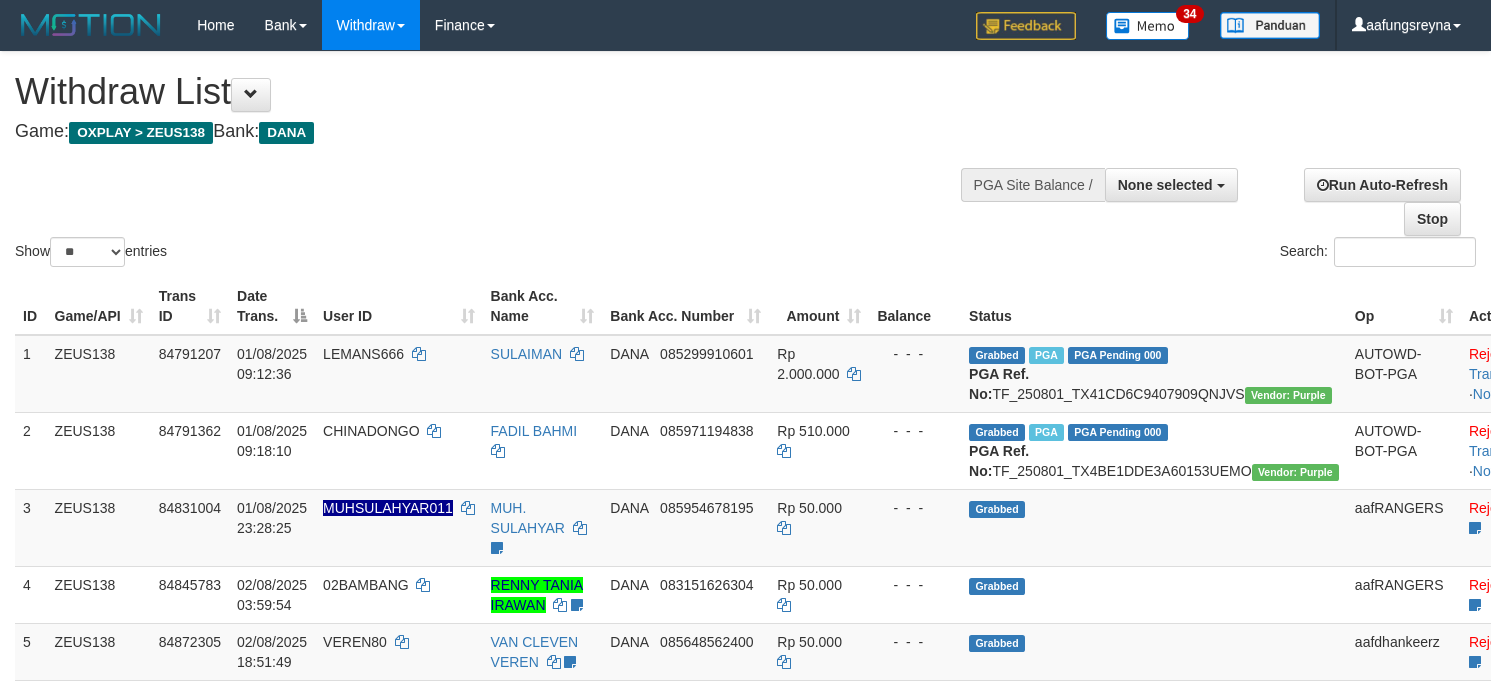 select 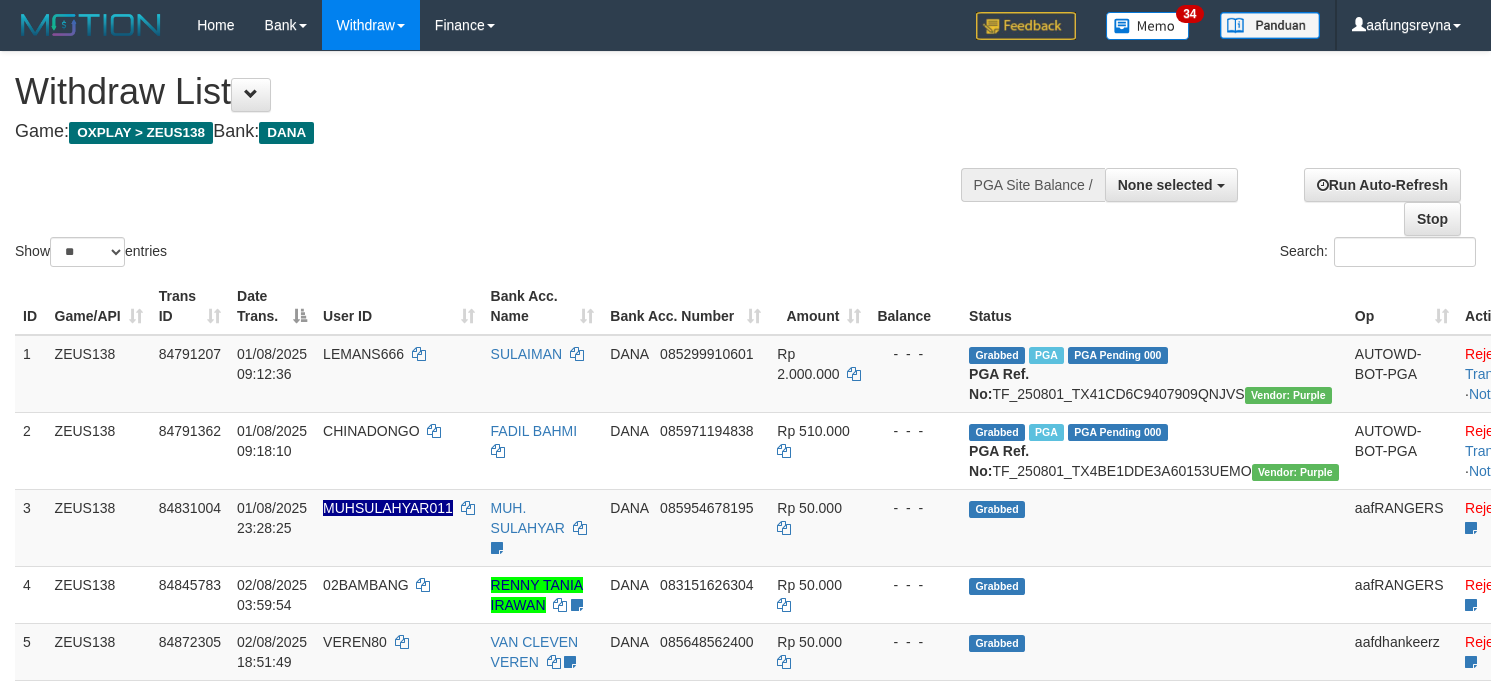 select 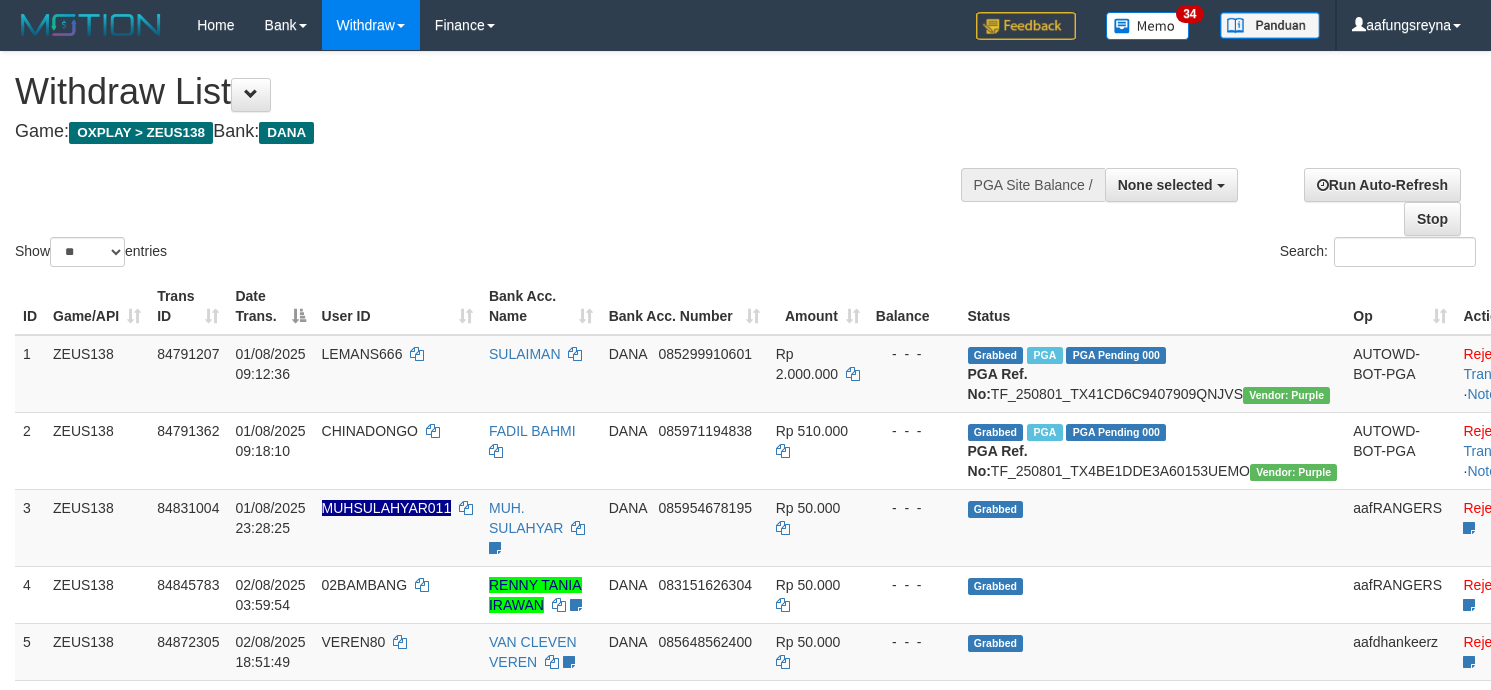 select 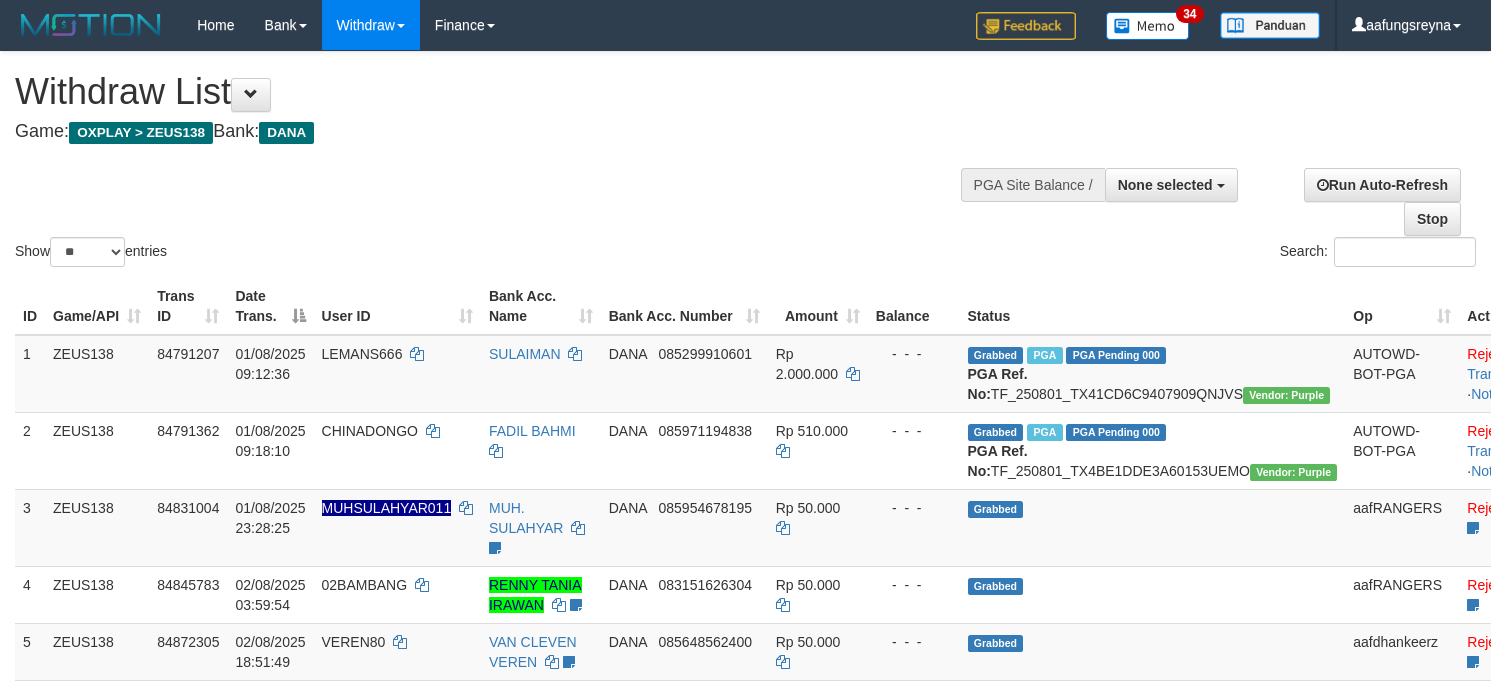 select 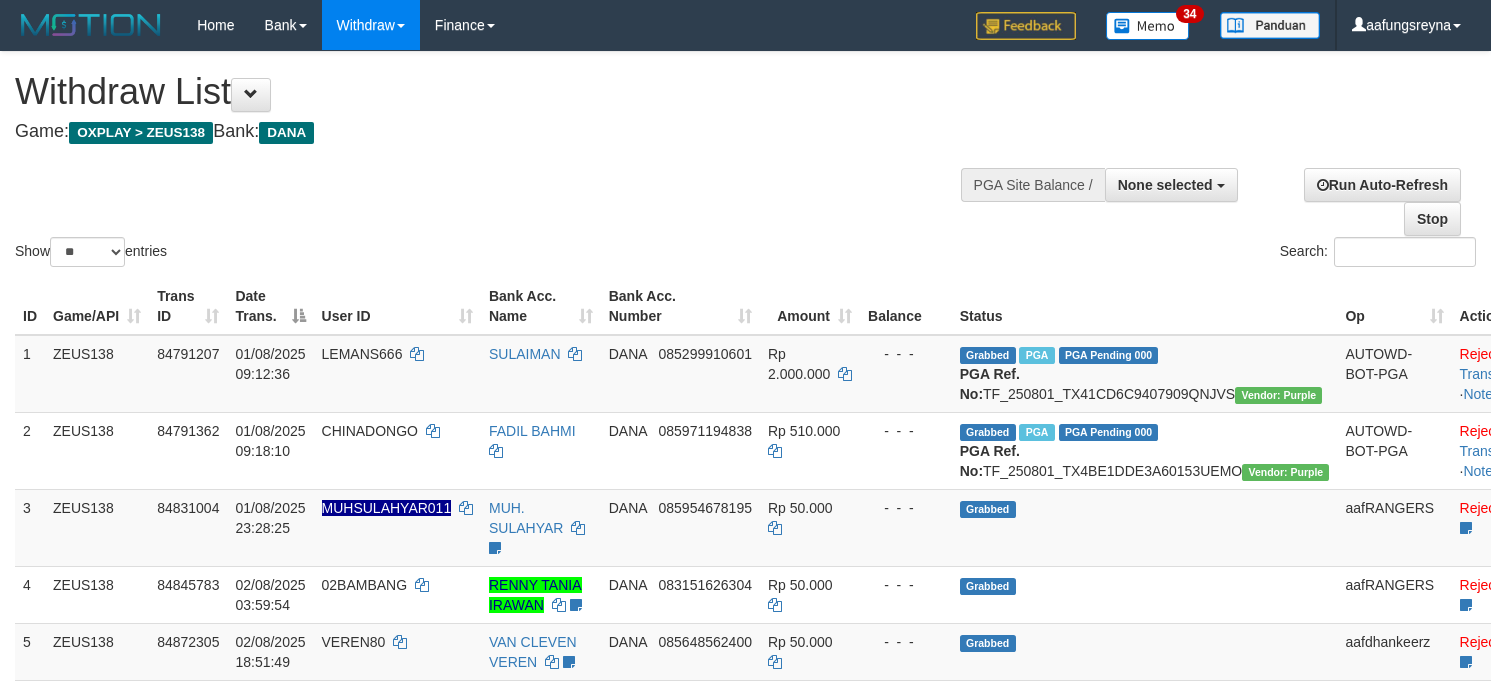 select 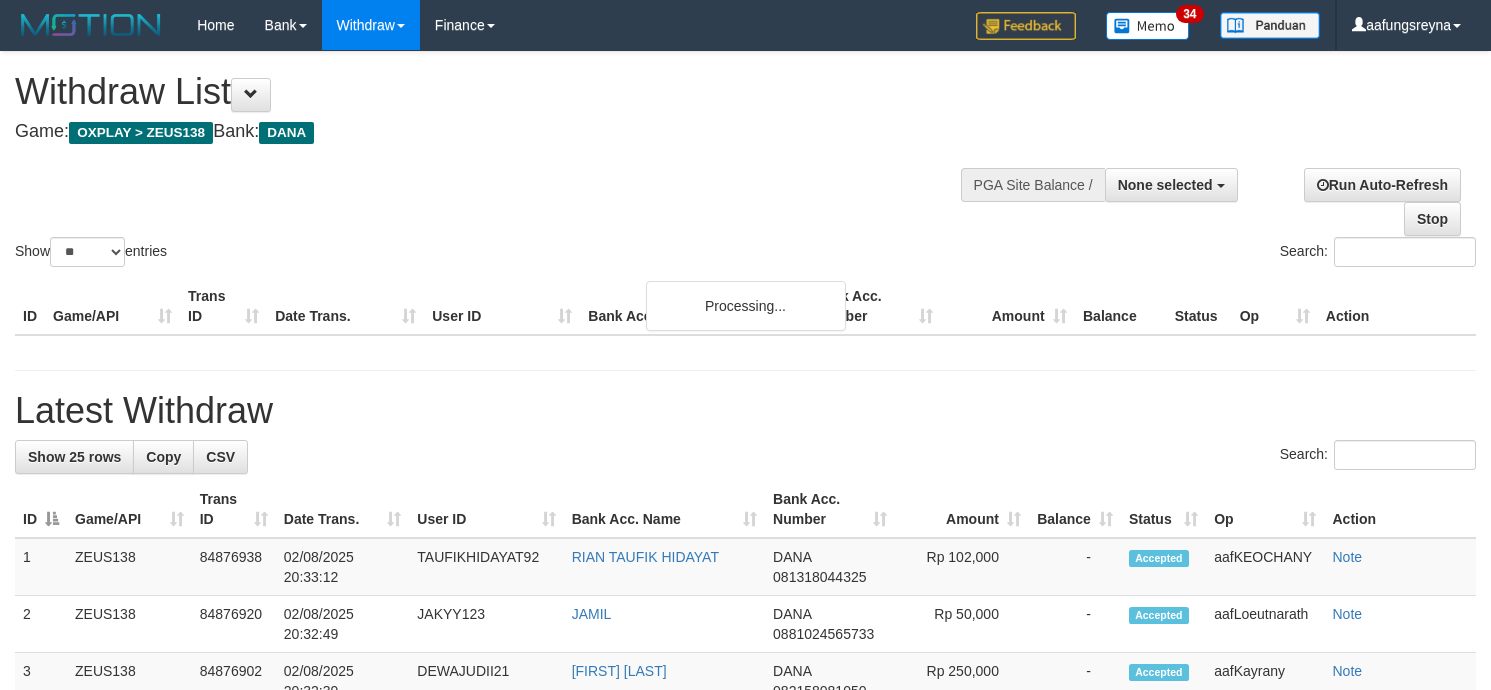 select 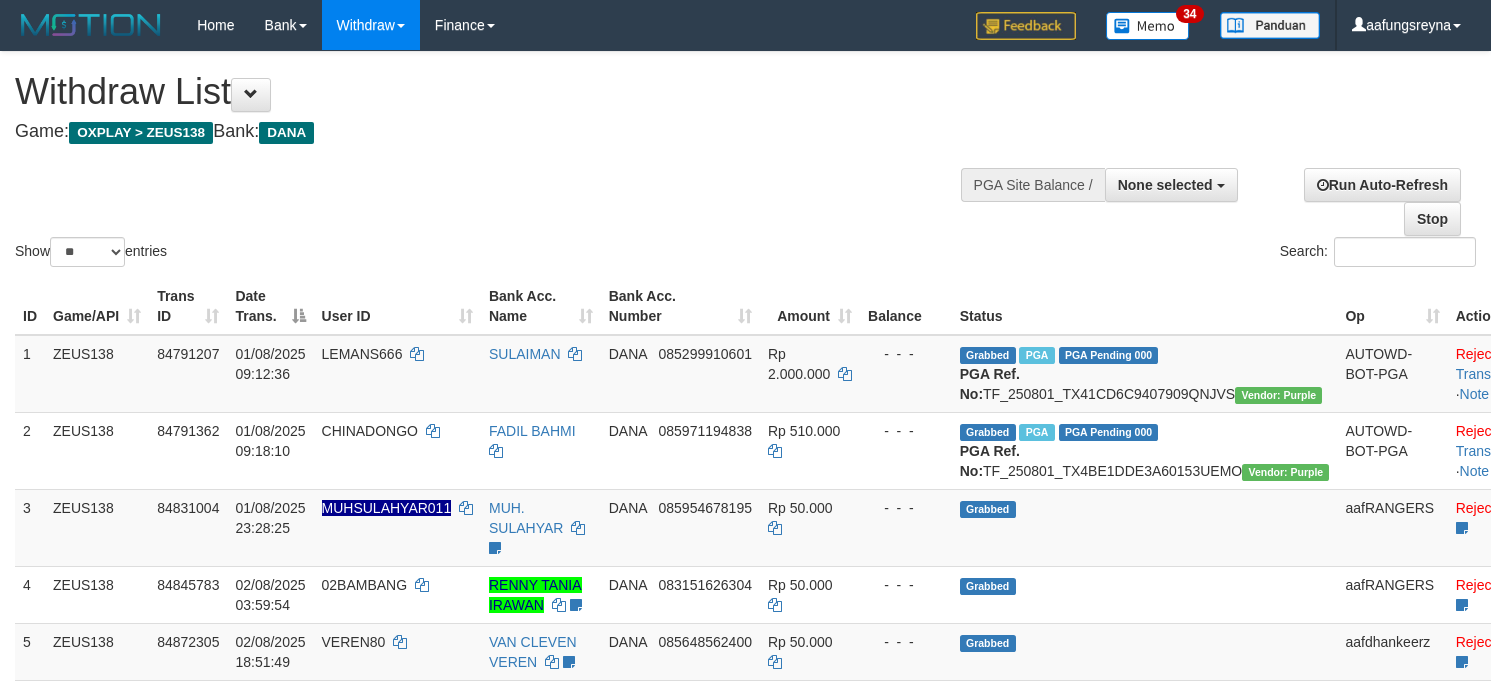 select 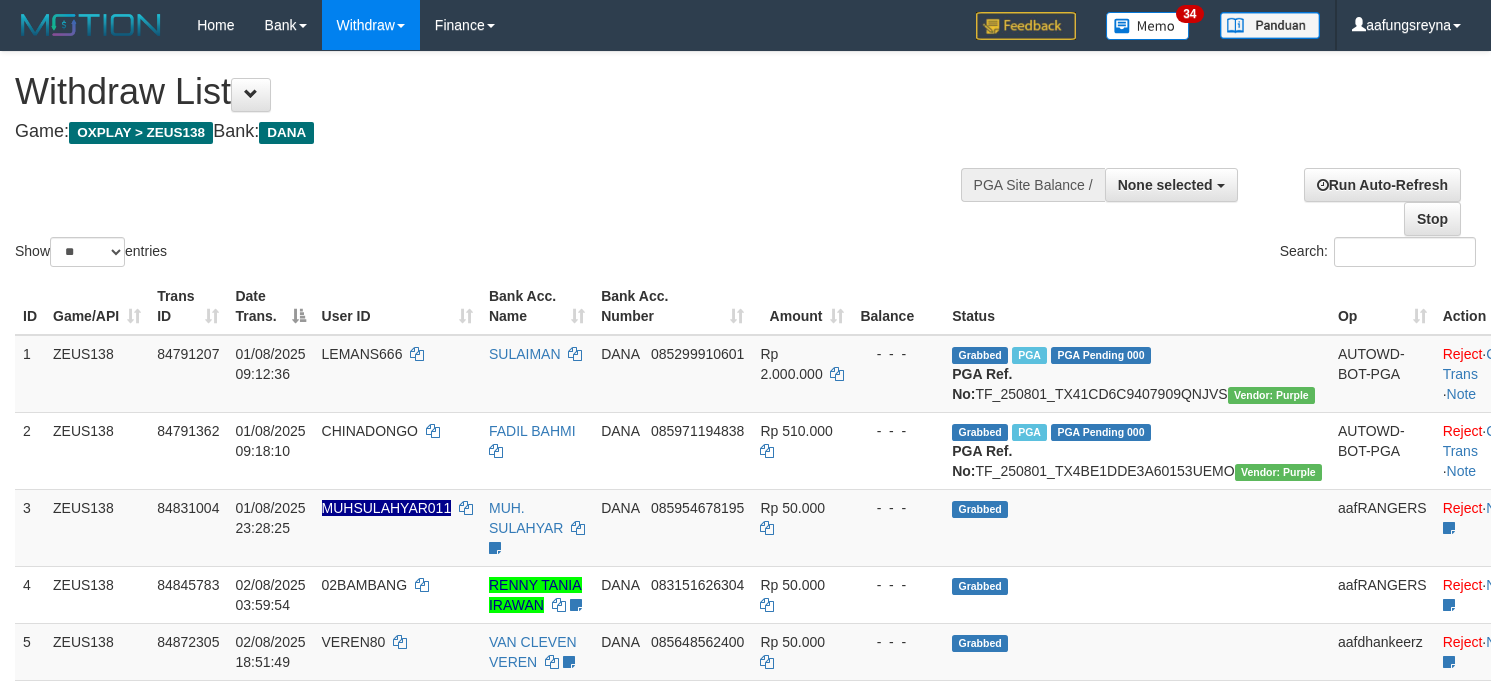select 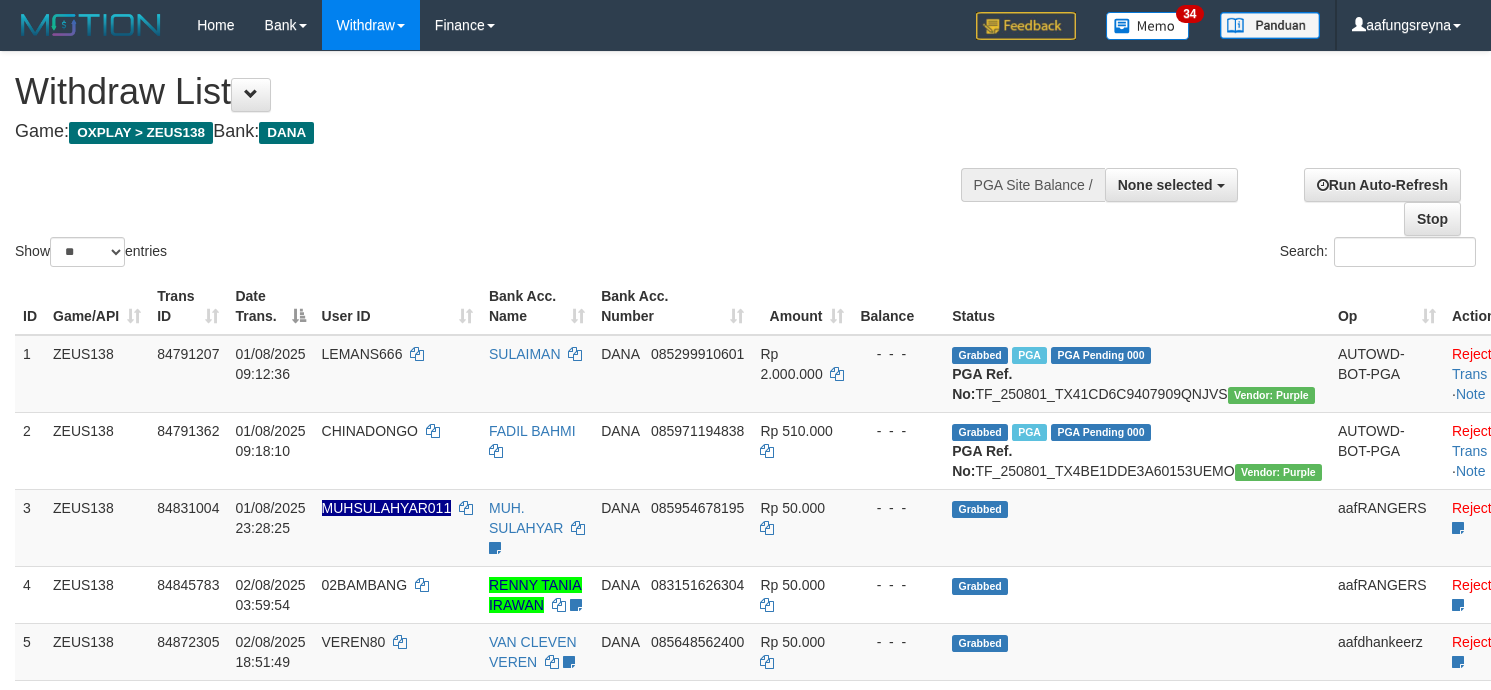 select 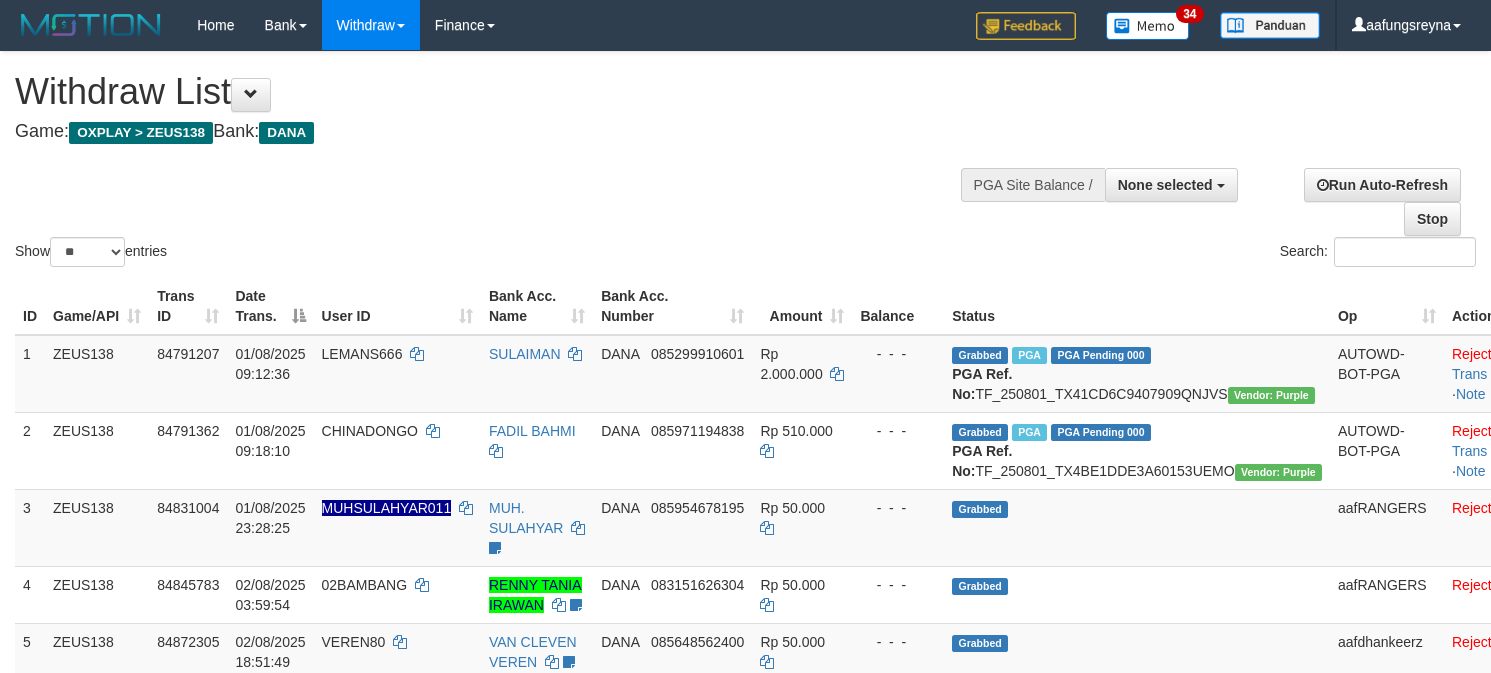 select 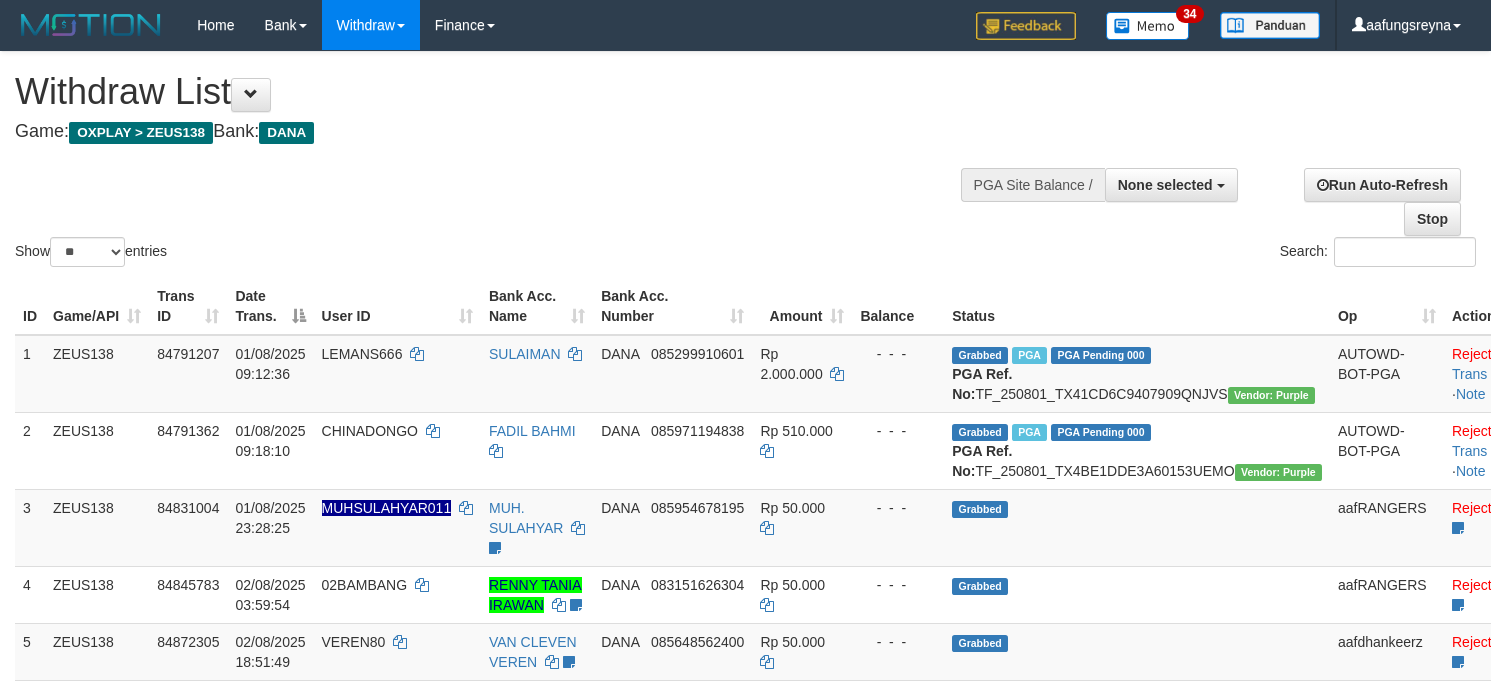 select 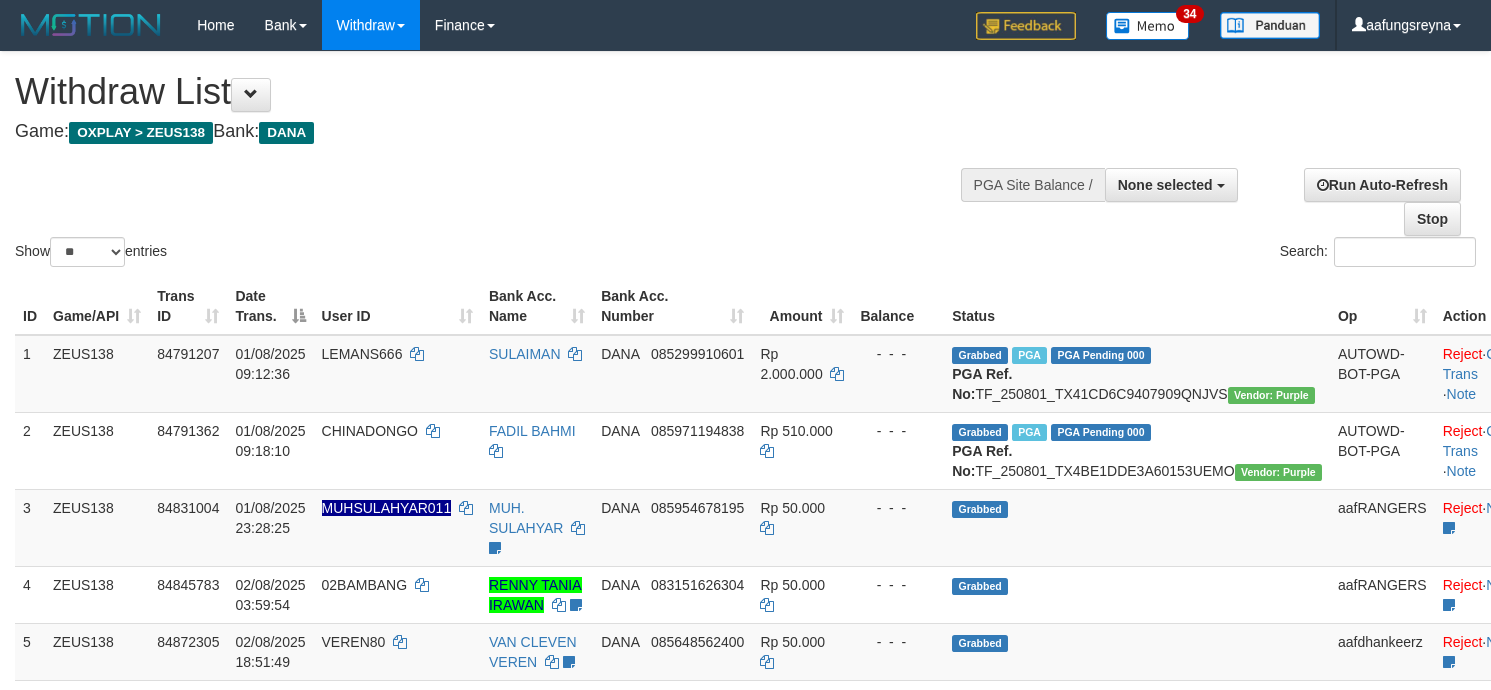 select 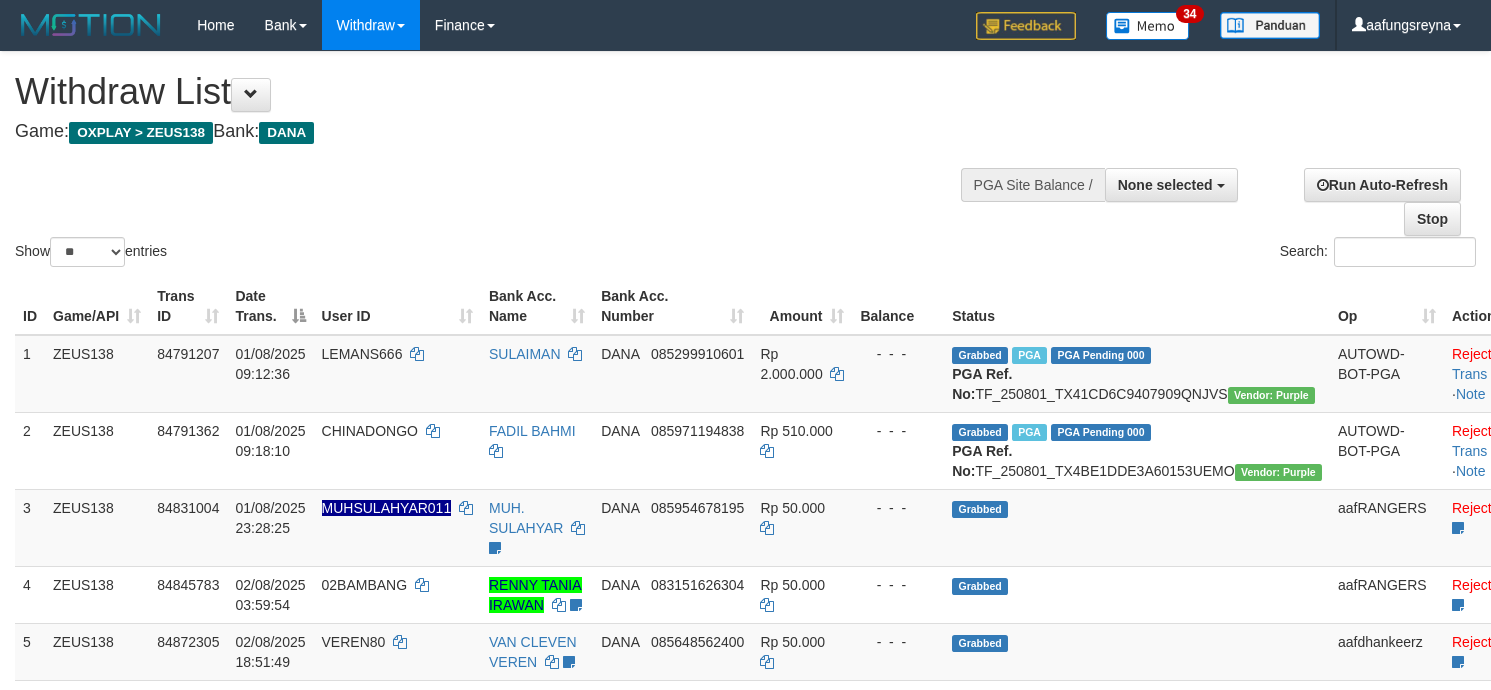 select 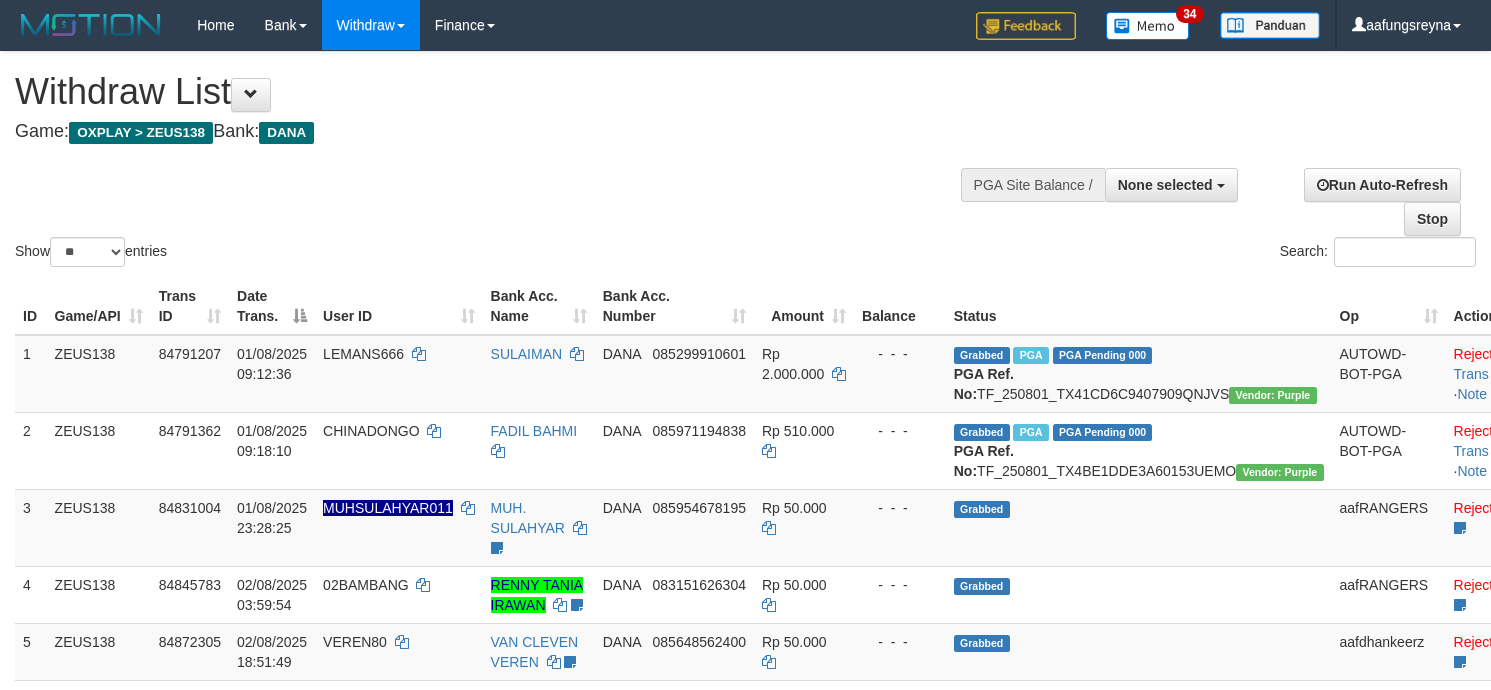 select 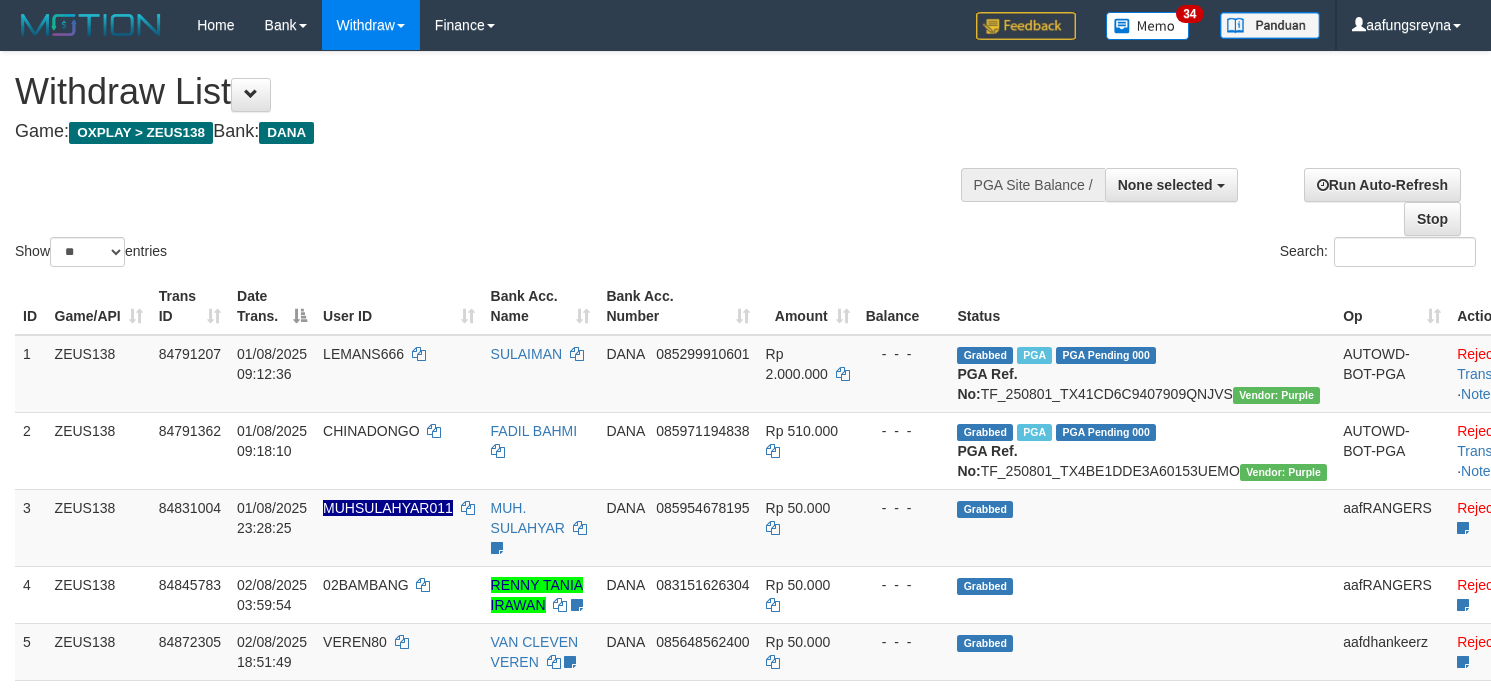 select 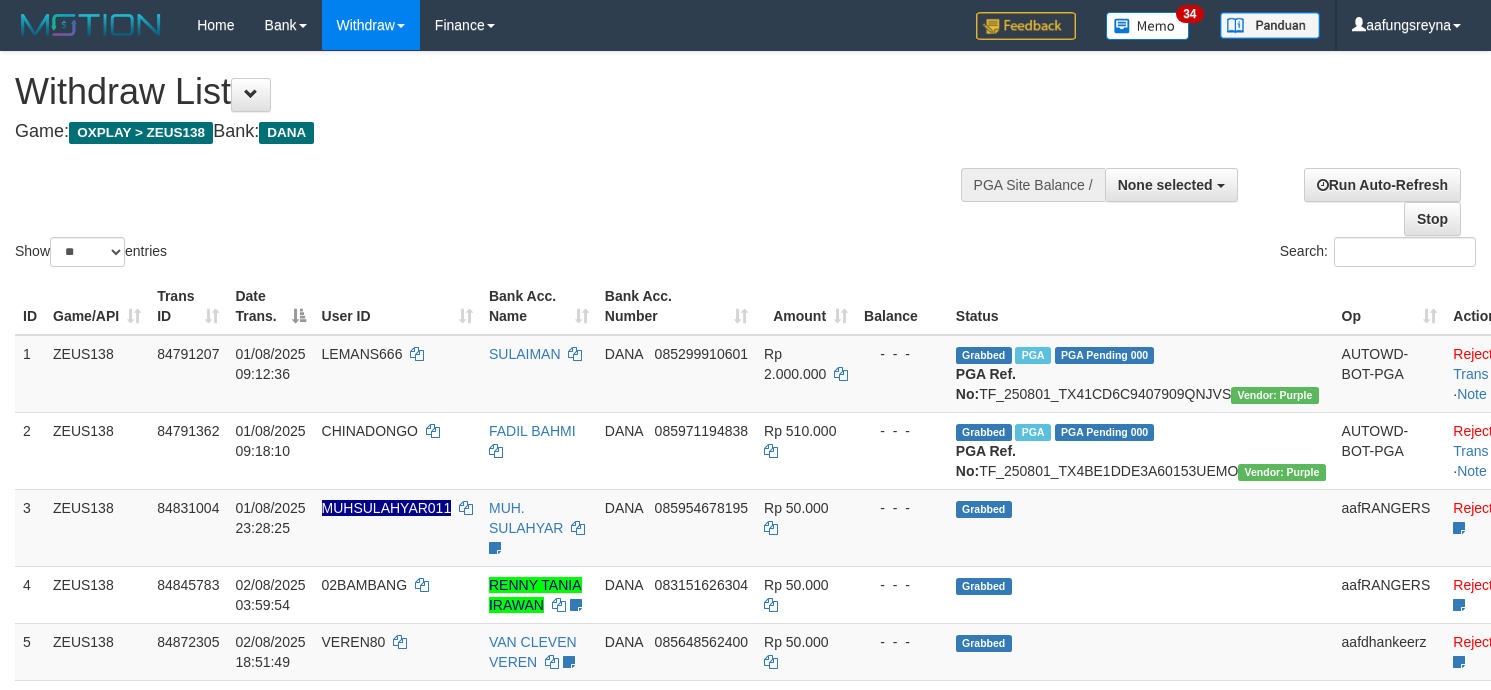 select 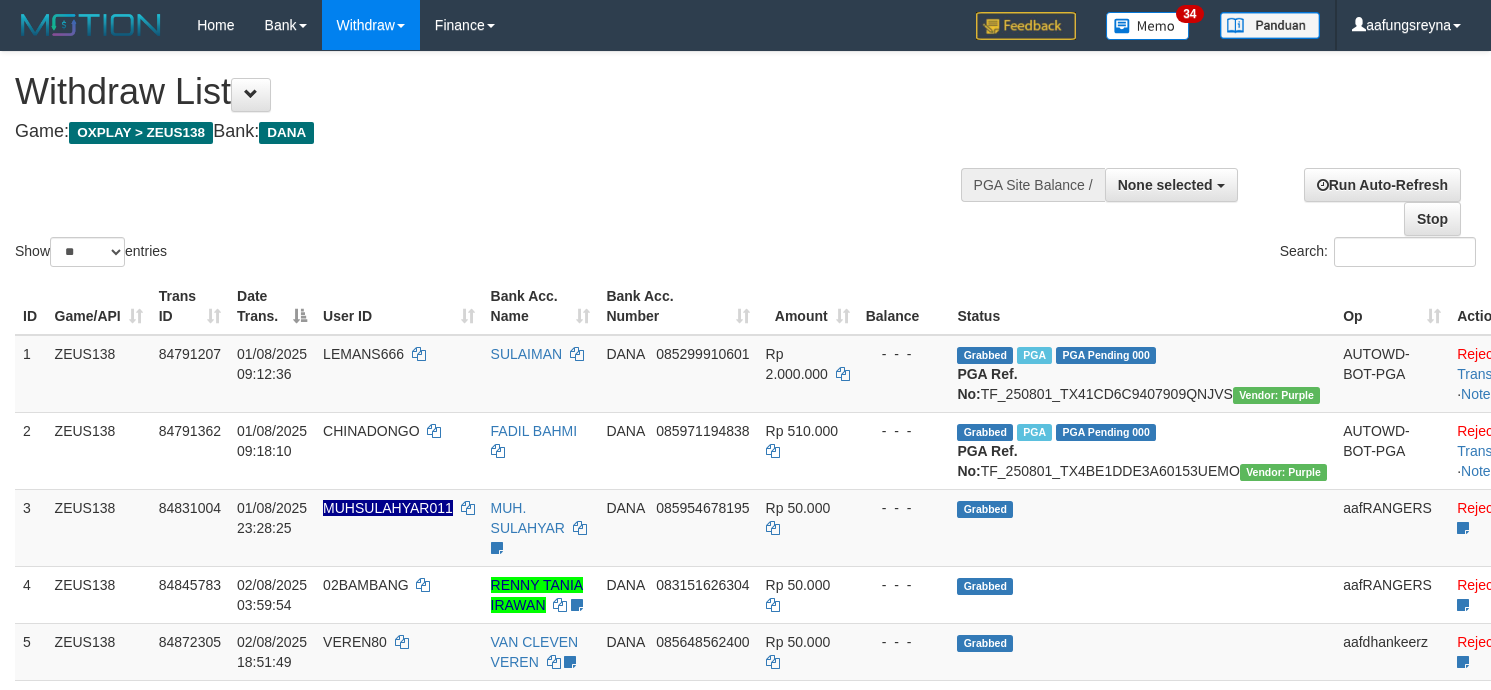 select 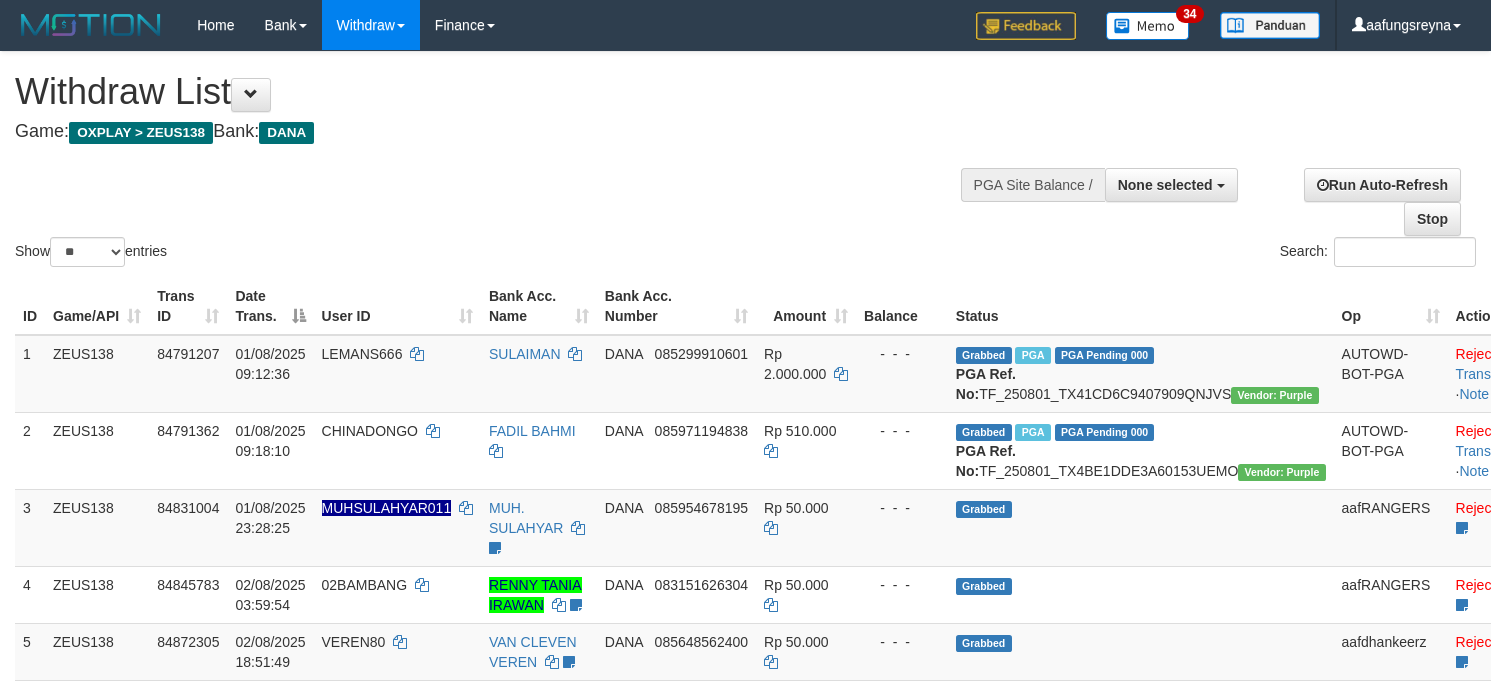 select 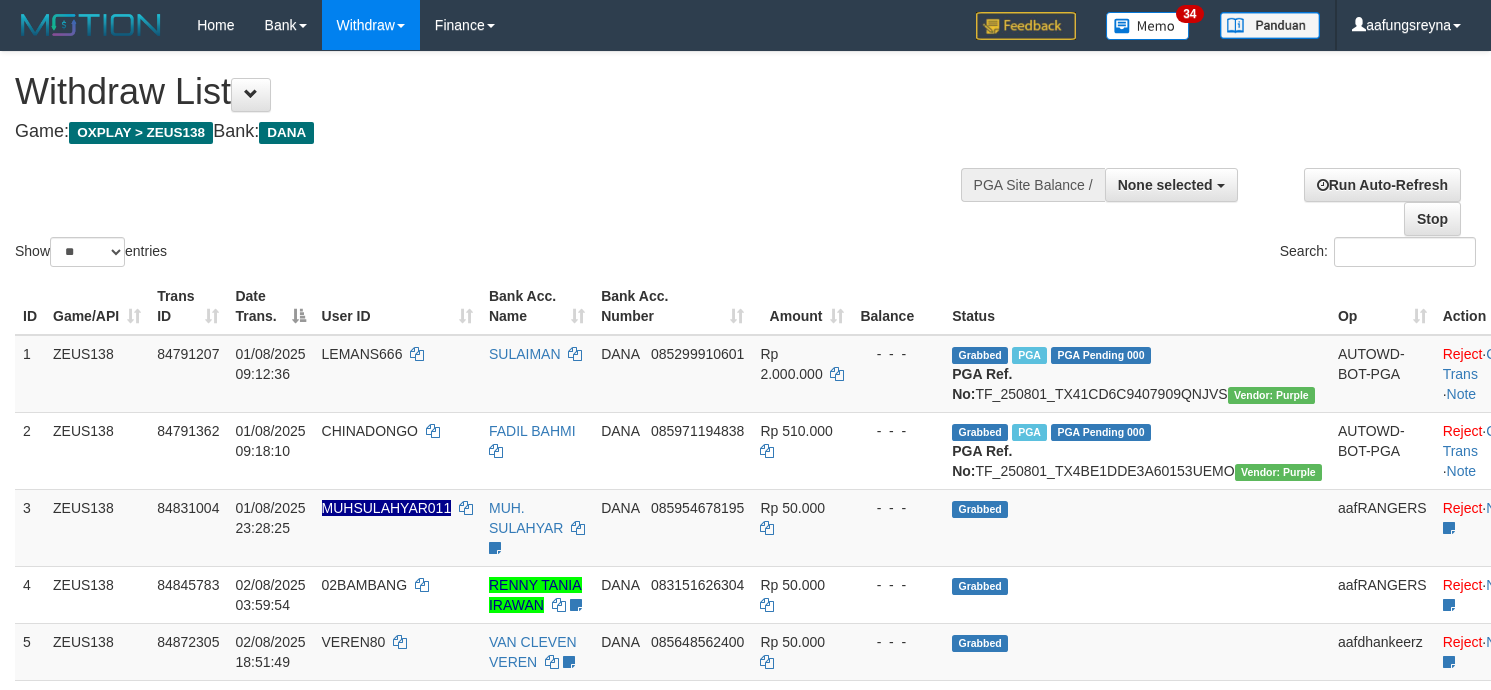 select 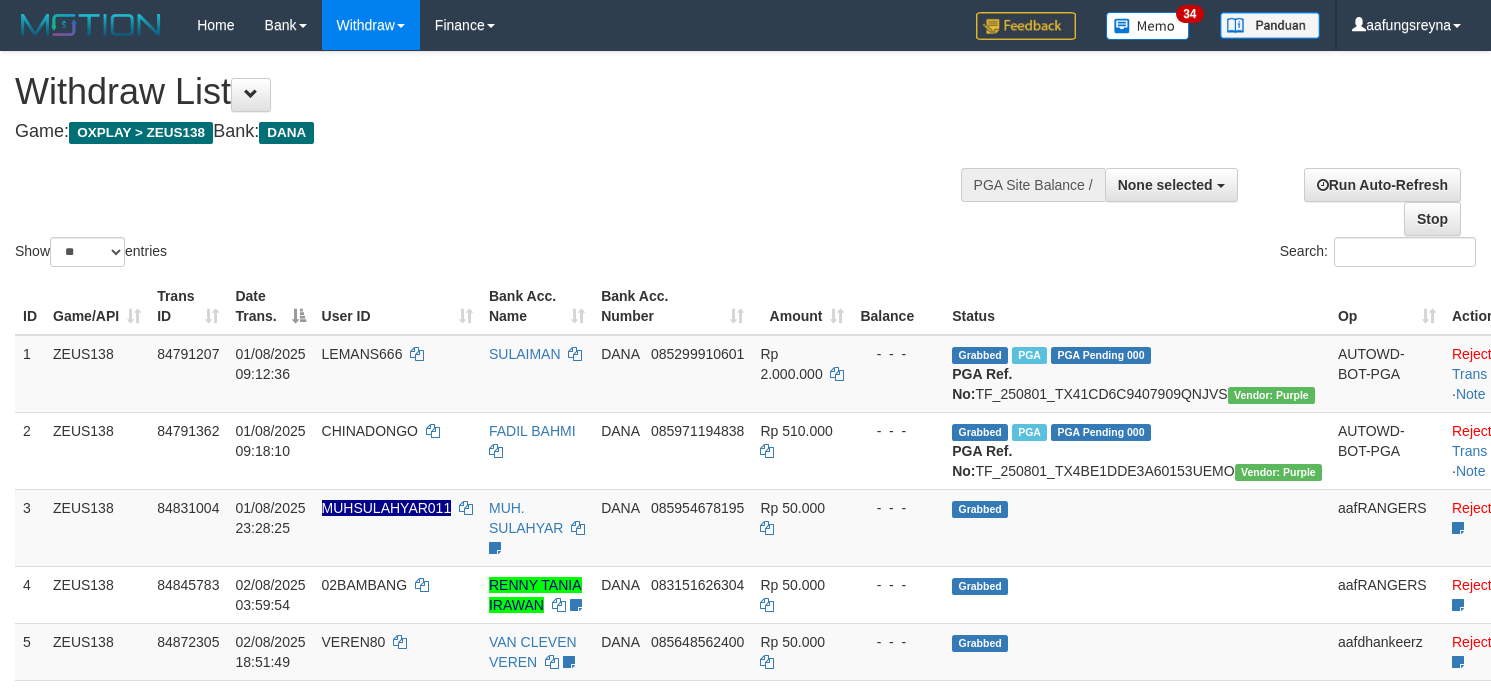 select 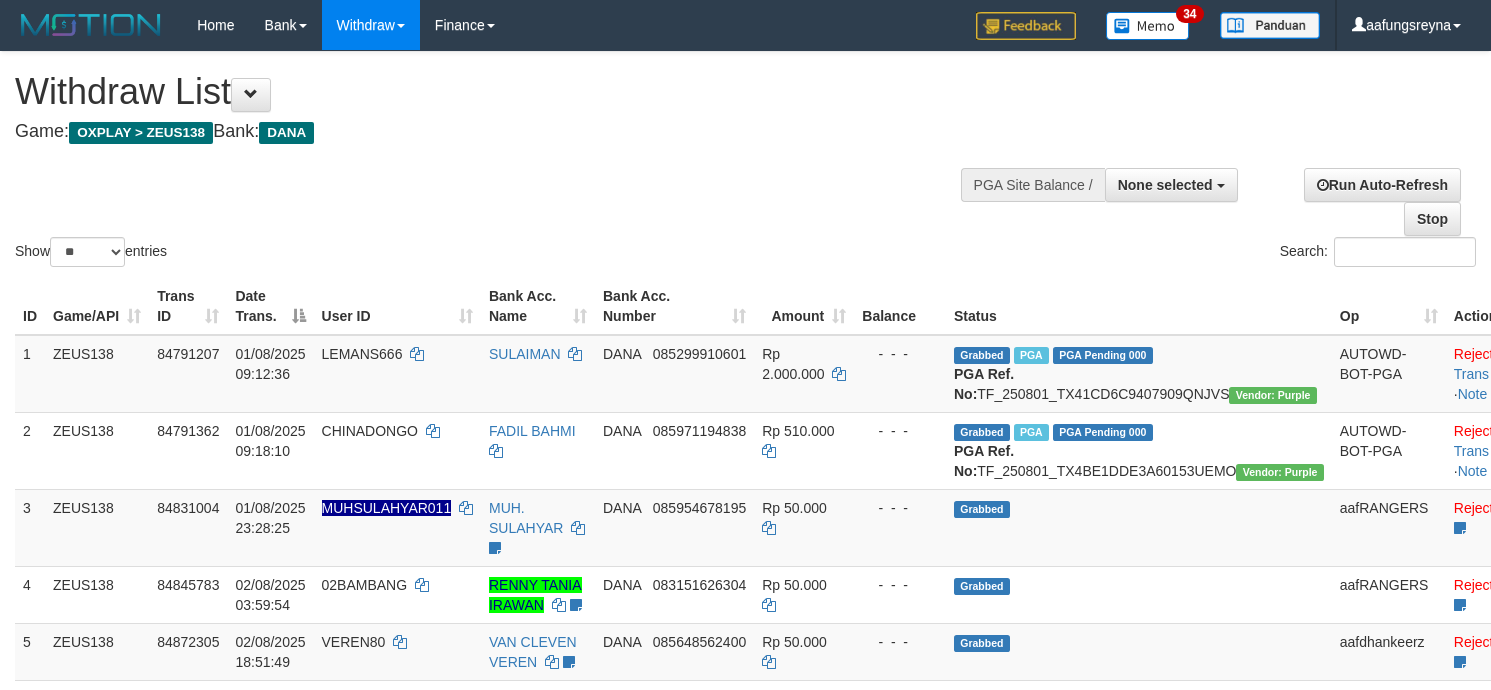 select 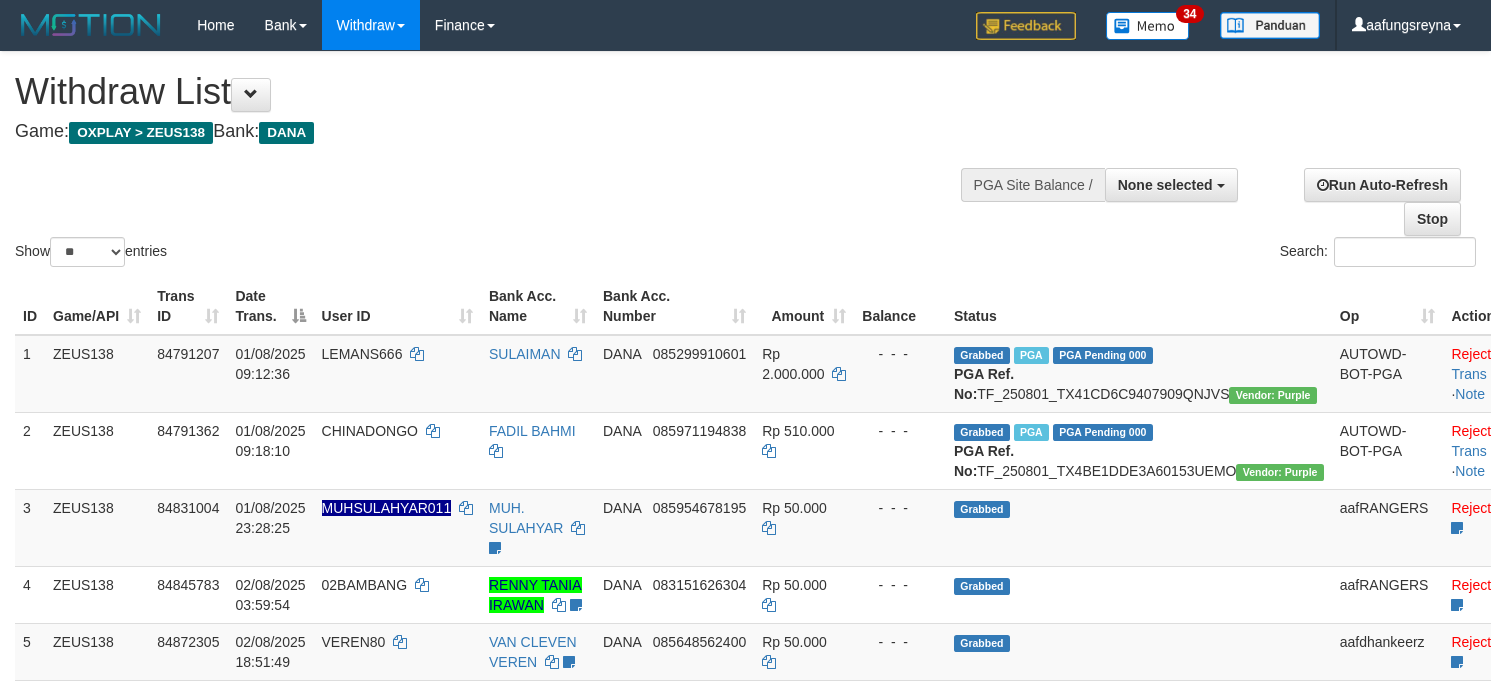 select 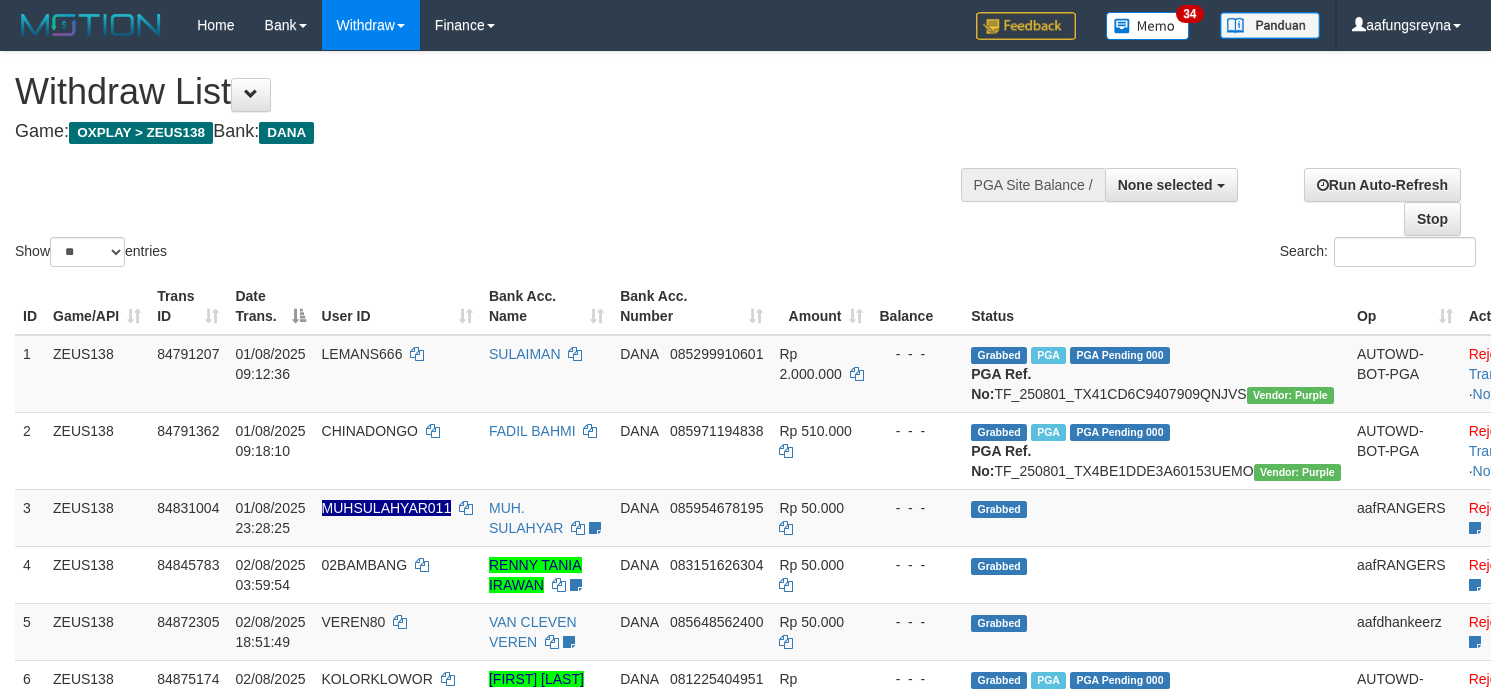 select 